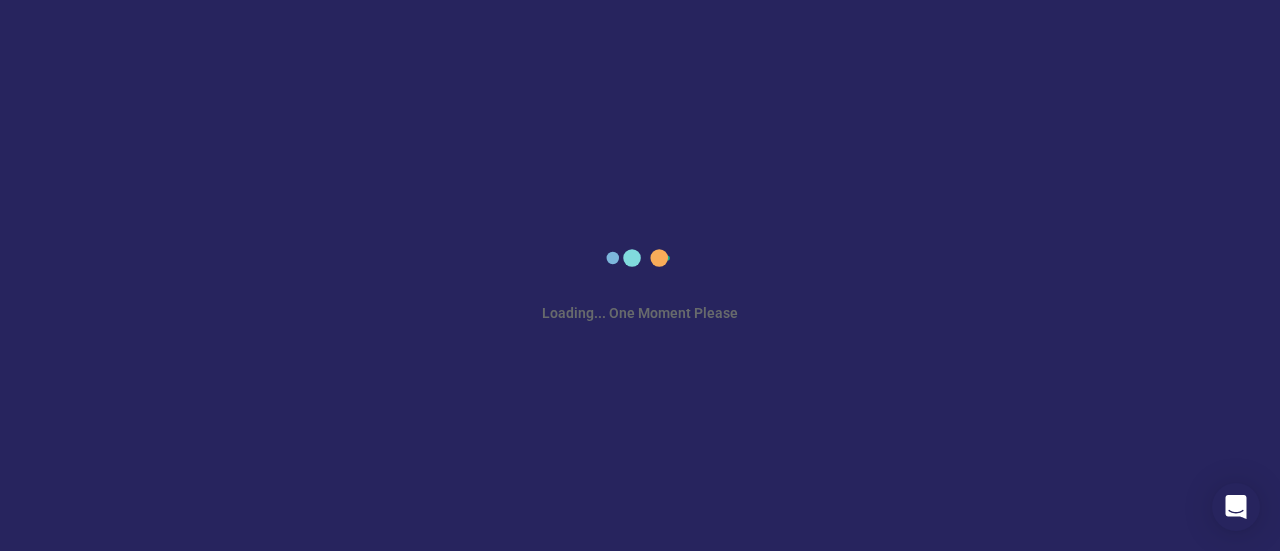 scroll, scrollTop: 0, scrollLeft: 0, axis: both 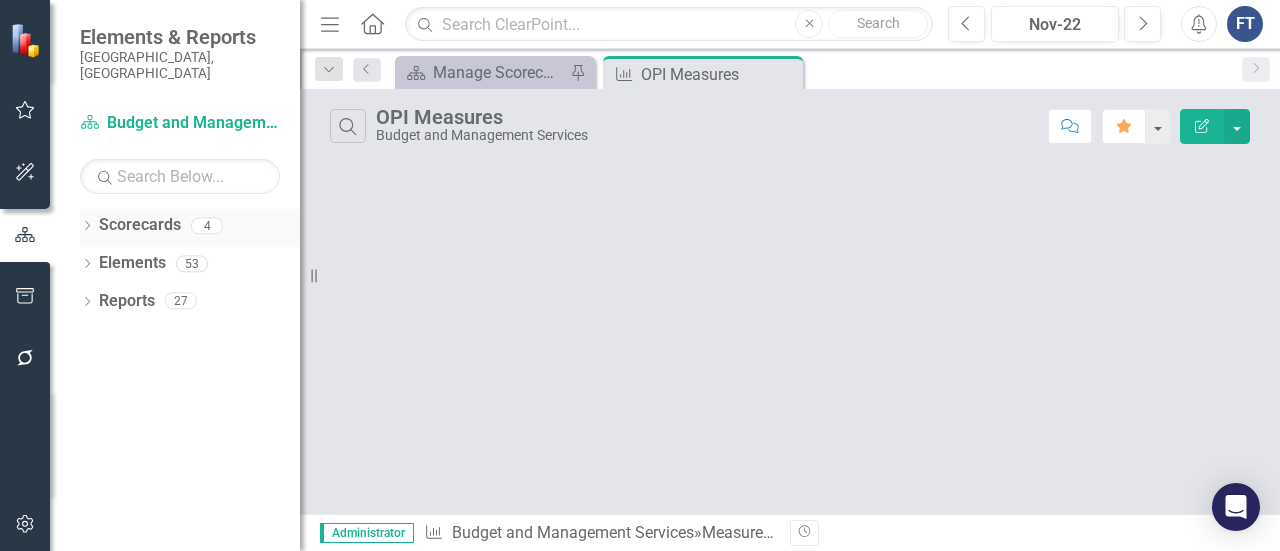 click on "Dropdown" at bounding box center [87, 228] 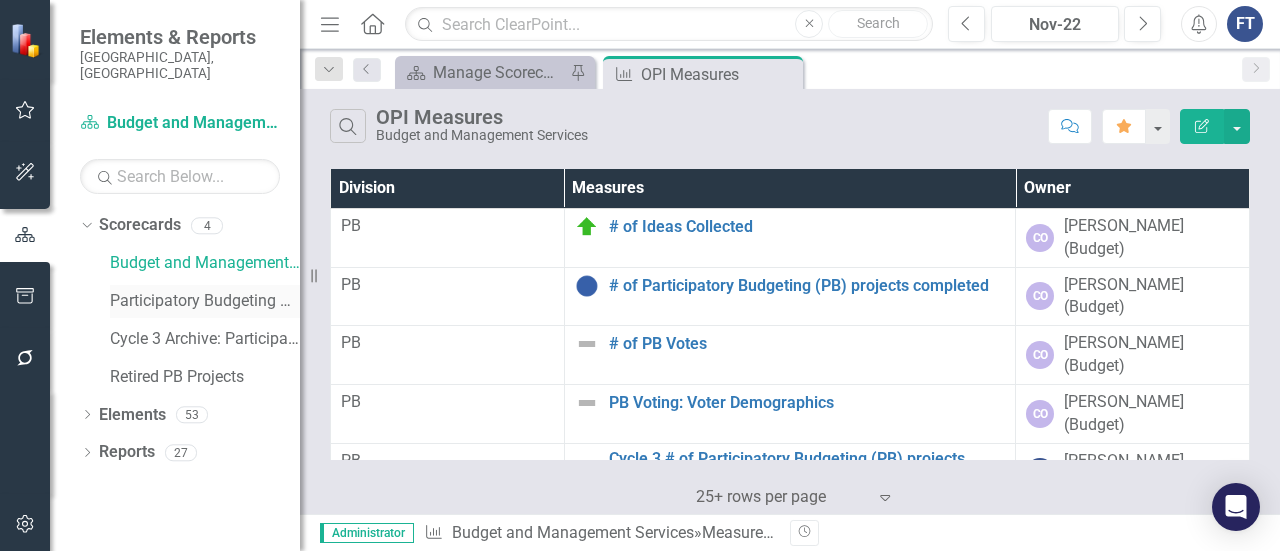 click on "Participatory Budgeting Scoring" at bounding box center (205, 301) 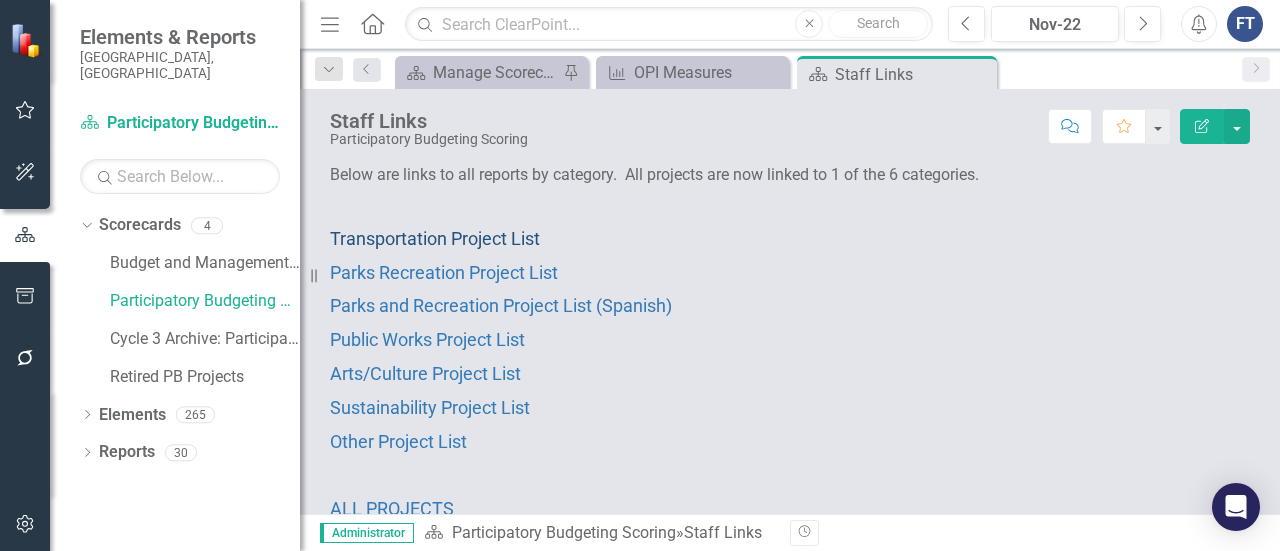click on "Transportation Project List" at bounding box center (435, 238) 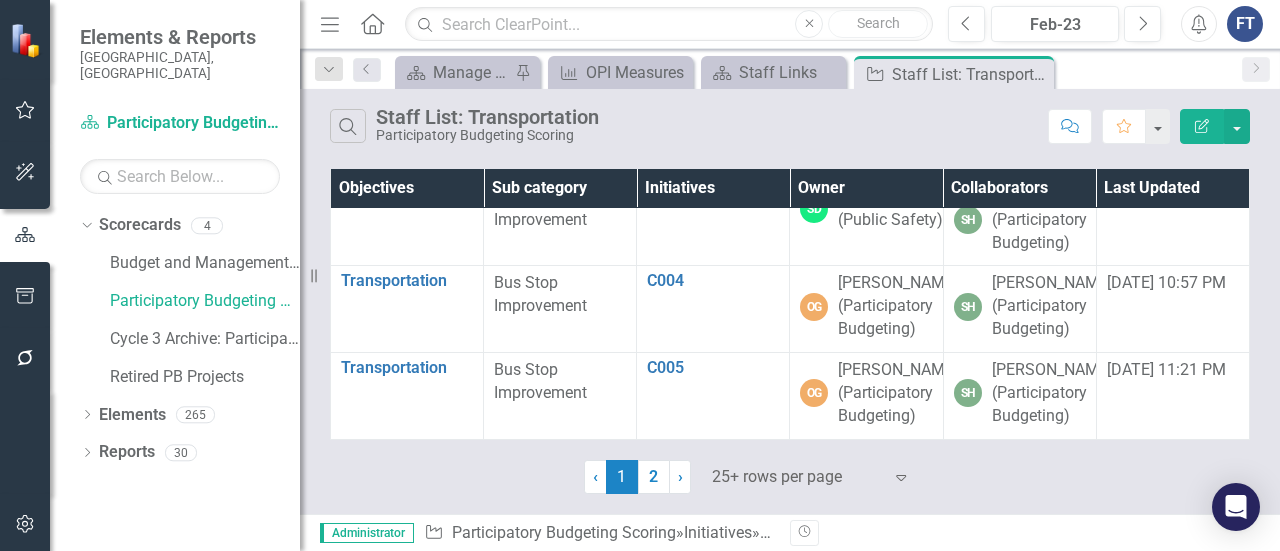 scroll, scrollTop: 200, scrollLeft: 0, axis: vertical 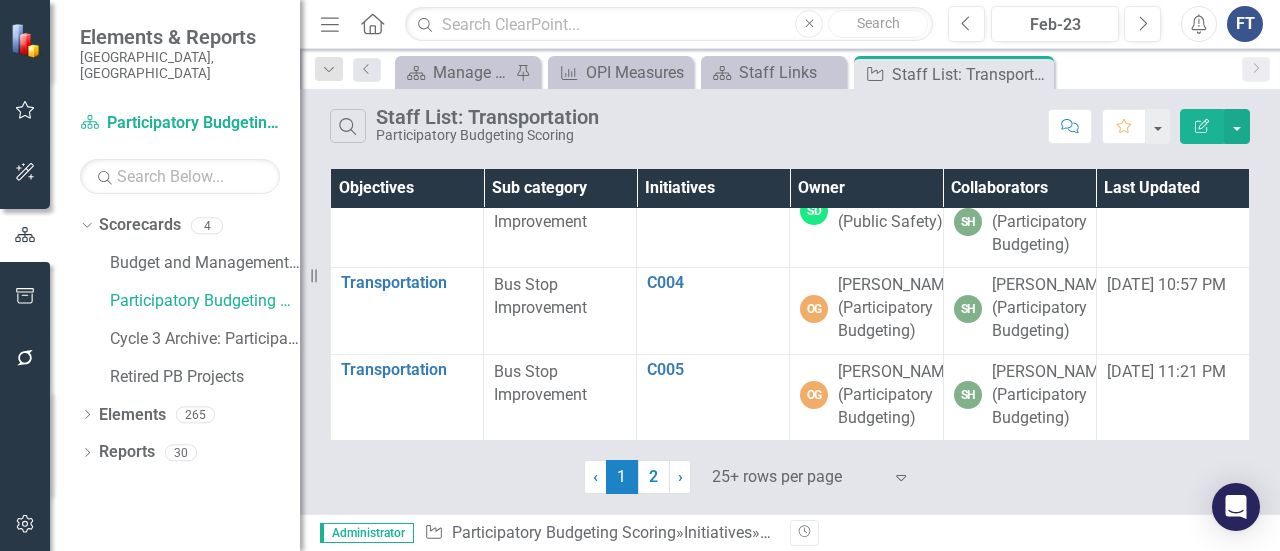 click on "Owner" at bounding box center (866, 188) 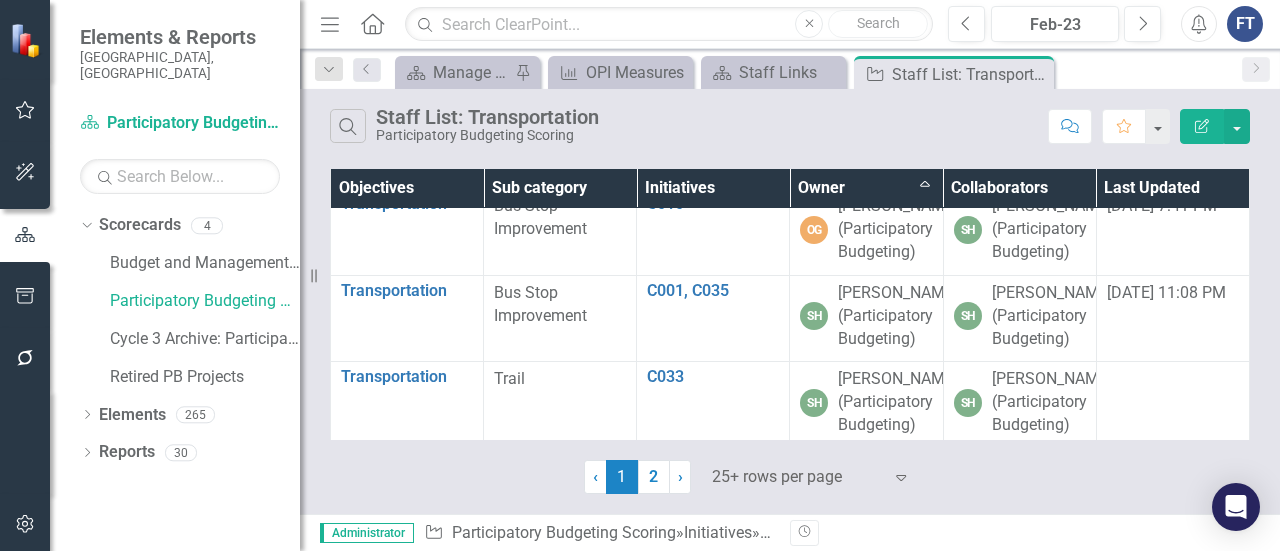 scroll, scrollTop: 1200, scrollLeft: 0, axis: vertical 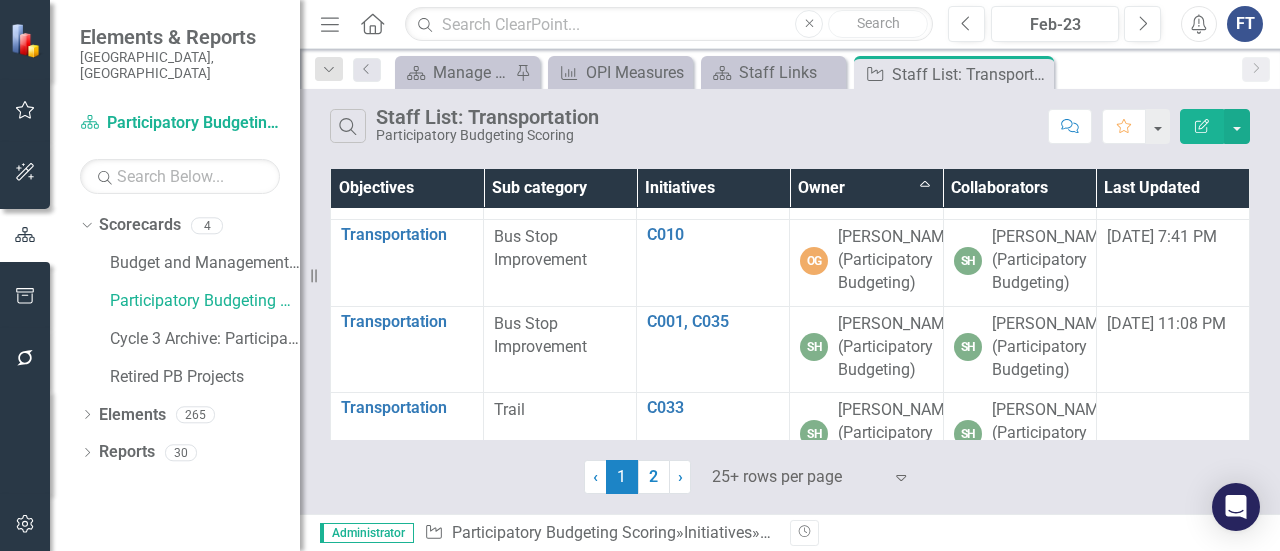 click on "C004" at bounding box center (713, -111) 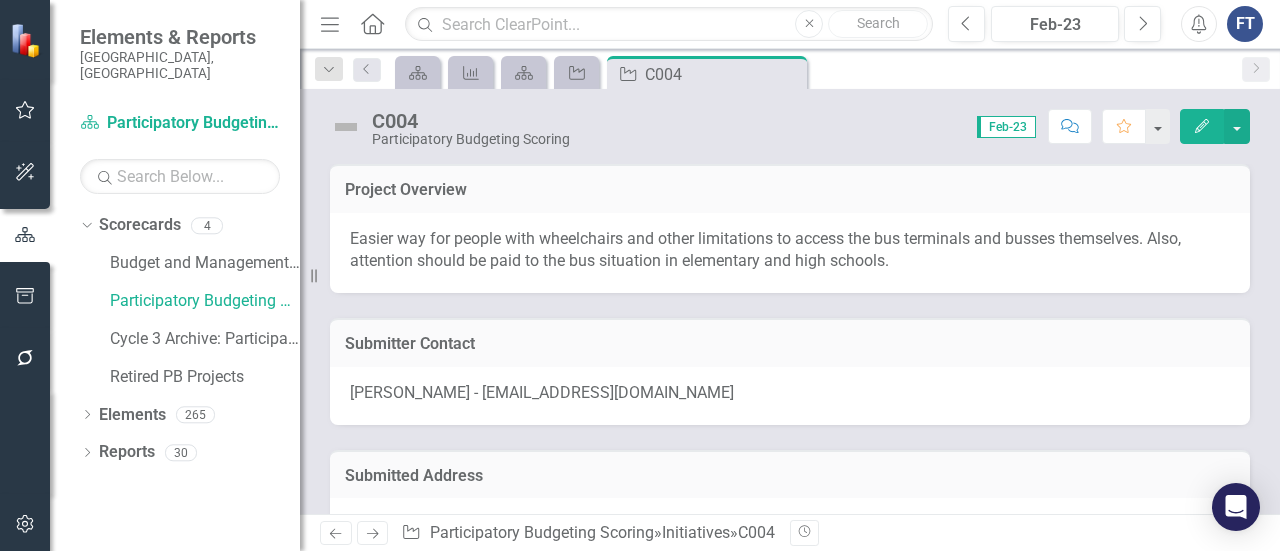 click on "Easier way for people with wheelchairs and other limitations to access the bus terminals and busses themselves. Also, attention should be paid to the bus situation in elementary and high schools." at bounding box center [765, 250] 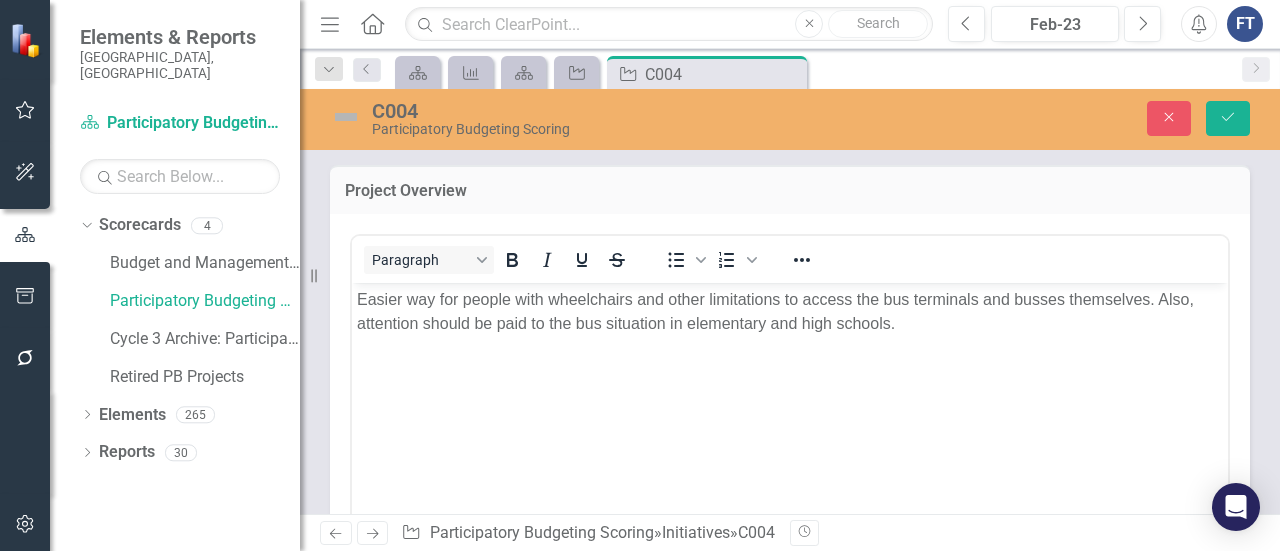 scroll, scrollTop: 0, scrollLeft: 0, axis: both 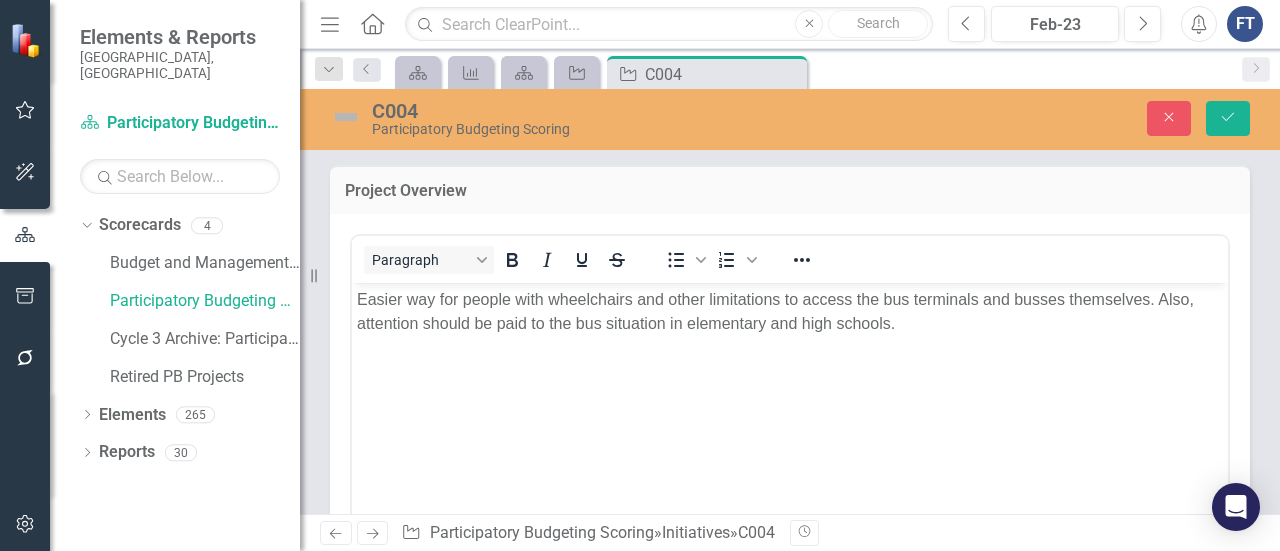 click on "Easier way for people with wheelchairs and other limitations to access the bus terminals and busses themselves. Also, attention should be paid to the bus situation in elementary and high schools." at bounding box center [790, 311] 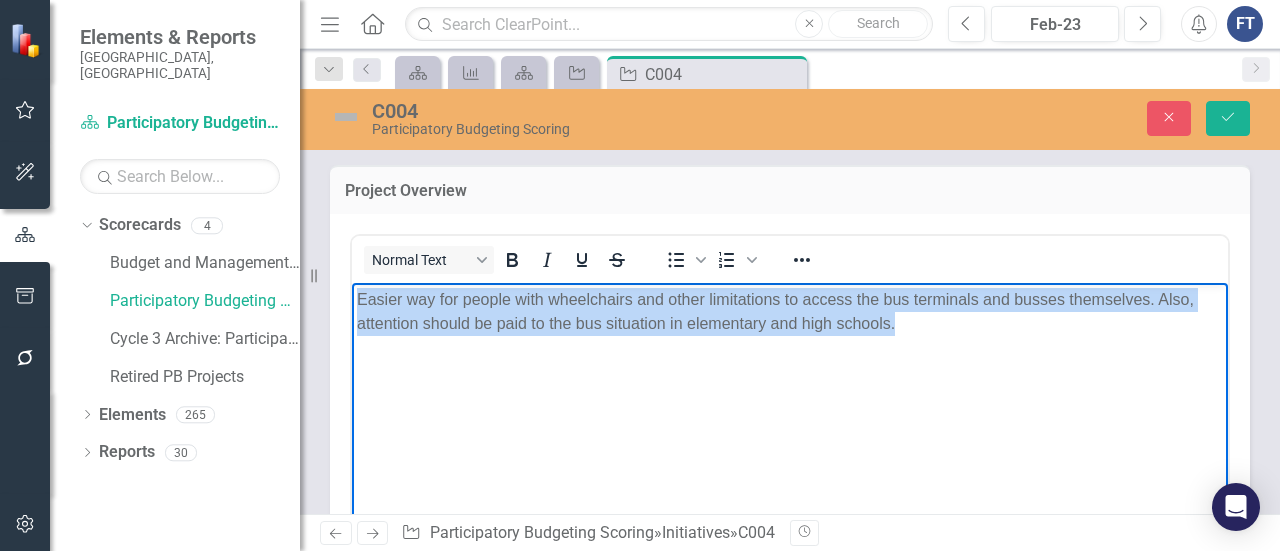 drag, startPoint x: 910, startPoint y: 328, endPoint x: 330, endPoint y: 273, distance: 582.6019 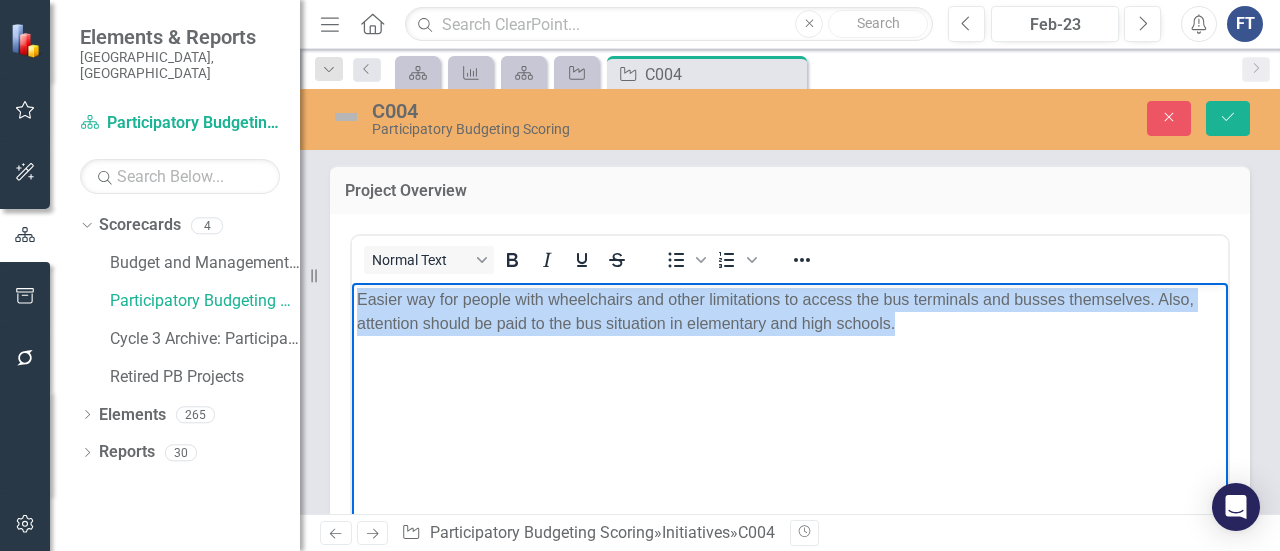 copy on "Easier way for people with wheelchairs and other limitations to access the bus terminals and busses themselves. Also, attention should be paid to the bus situation in elementary and high schools." 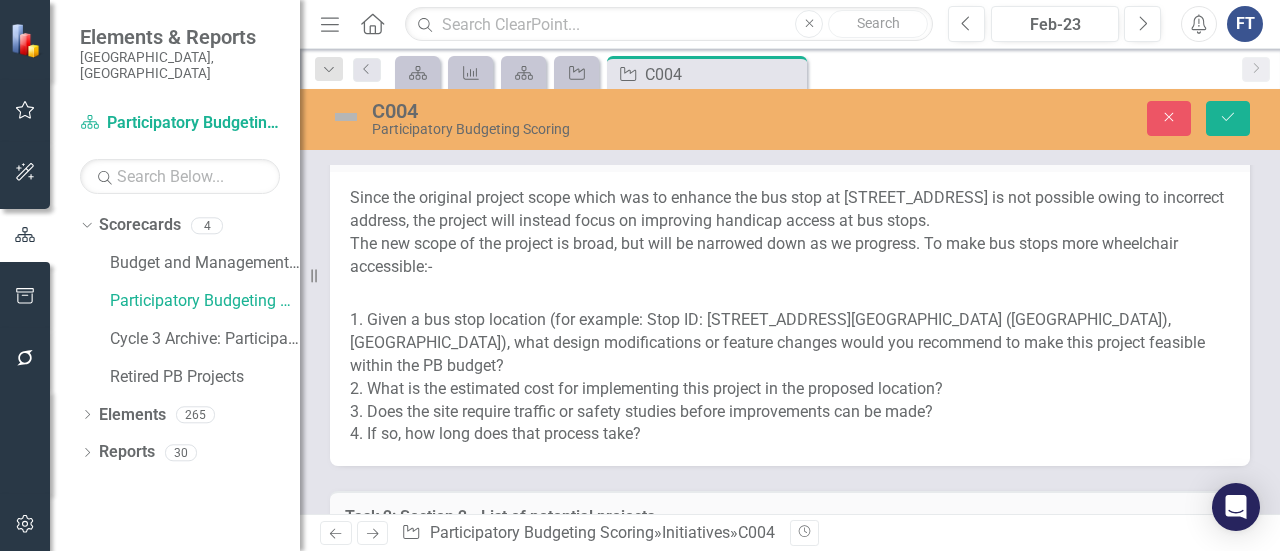 scroll, scrollTop: 1600, scrollLeft: 0, axis: vertical 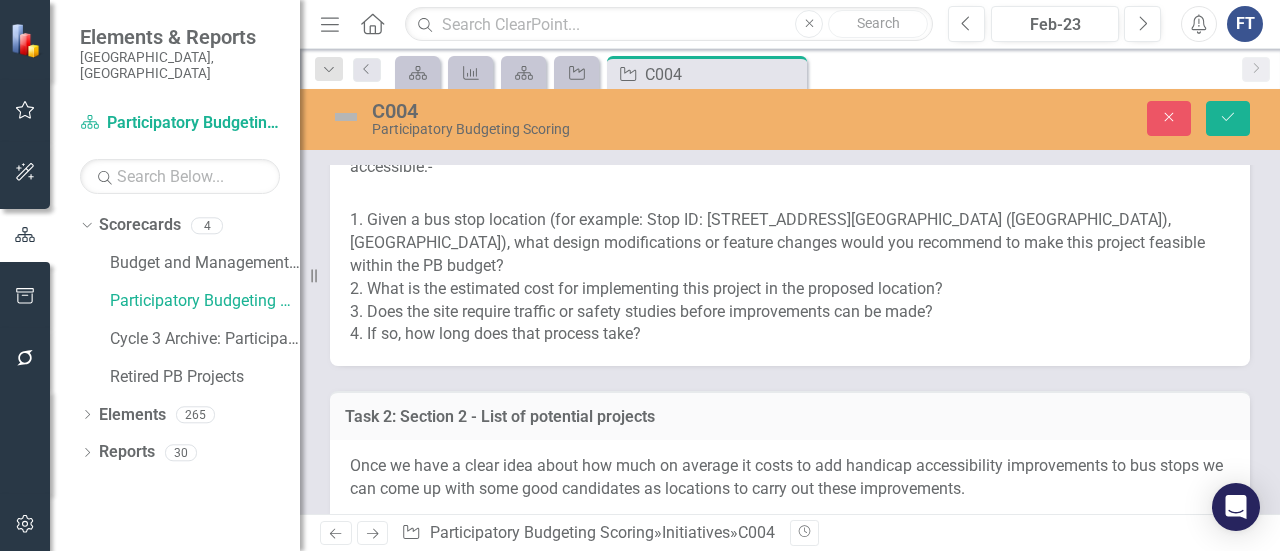 click on "1. Given a bus stop location (for example: Stop ID: [STREET_ADDRESS][GEOGRAPHIC_DATA] ([GEOGRAPHIC_DATA]), [GEOGRAPHIC_DATA]), what design modifications or feature changes would you recommend to make this project feasible within the PB budget? 2. What is the estimated cost for implementing this project in the proposed location? 3. Does the site require traffic or safety studies before improvements can be made? 4. If so, how long does that process take?" at bounding box center [790, 264] 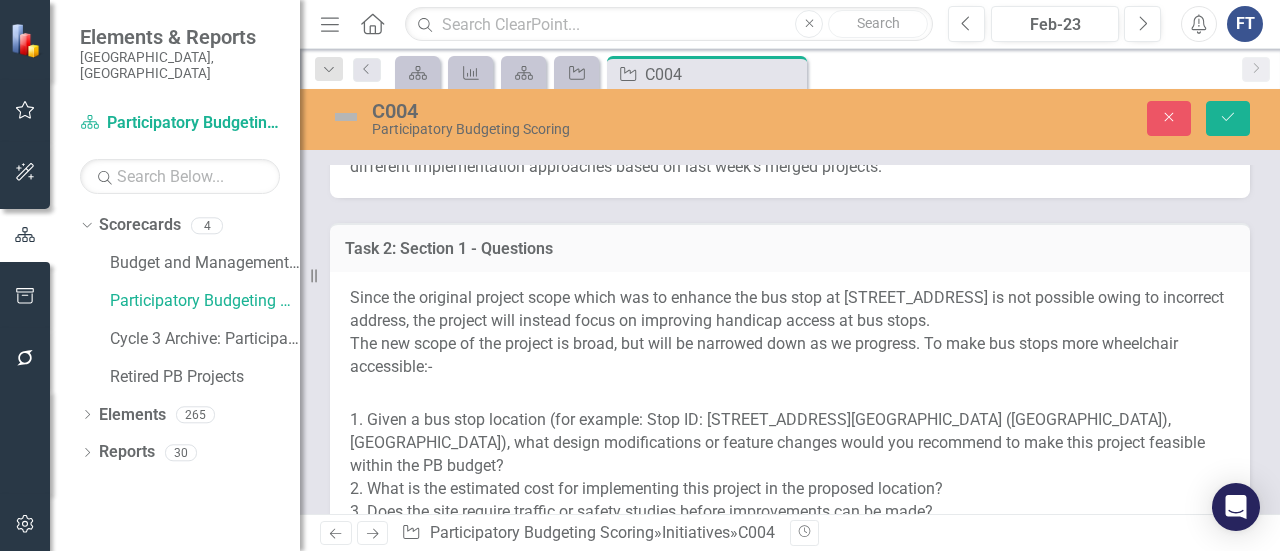 scroll, scrollTop: 1500, scrollLeft: 0, axis: vertical 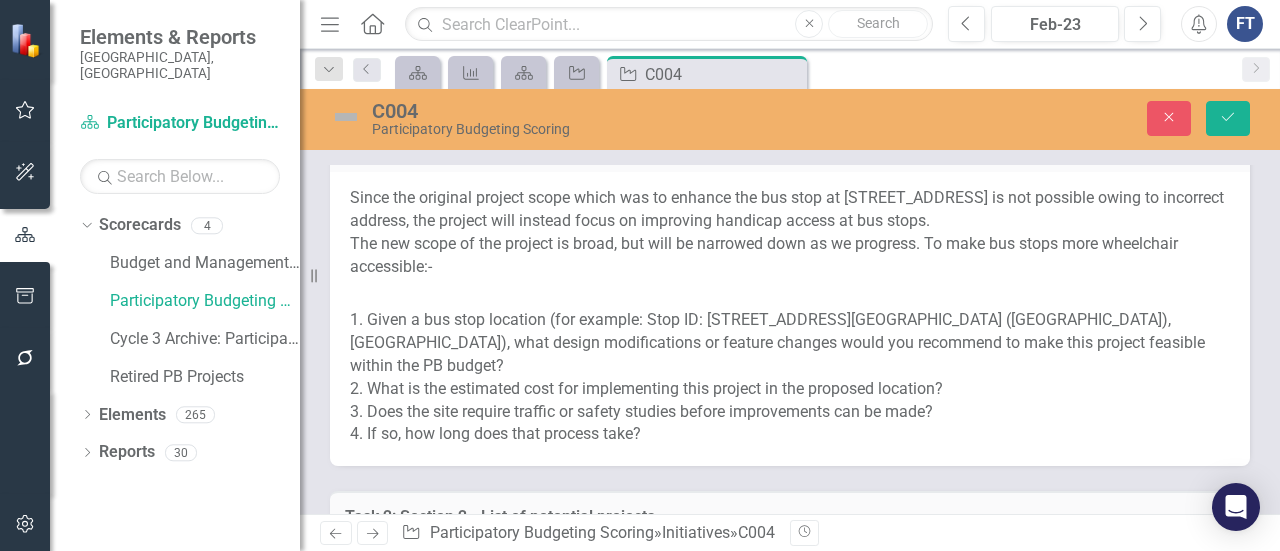 click on "1. Given a bus stop location (for example: Stop ID: [STREET_ADDRESS][GEOGRAPHIC_DATA] ([GEOGRAPHIC_DATA]), [GEOGRAPHIC_DATA]), what design modifications or feature changes would you recommend to make this project feasible within the PB budget? 2. What is the estimated cost for implementing this project in the proposed location? 3. Does the site require traffic or safety studies before improvements can be made? 4. If so, how long does that process take?" at bounding box center (790, 364) 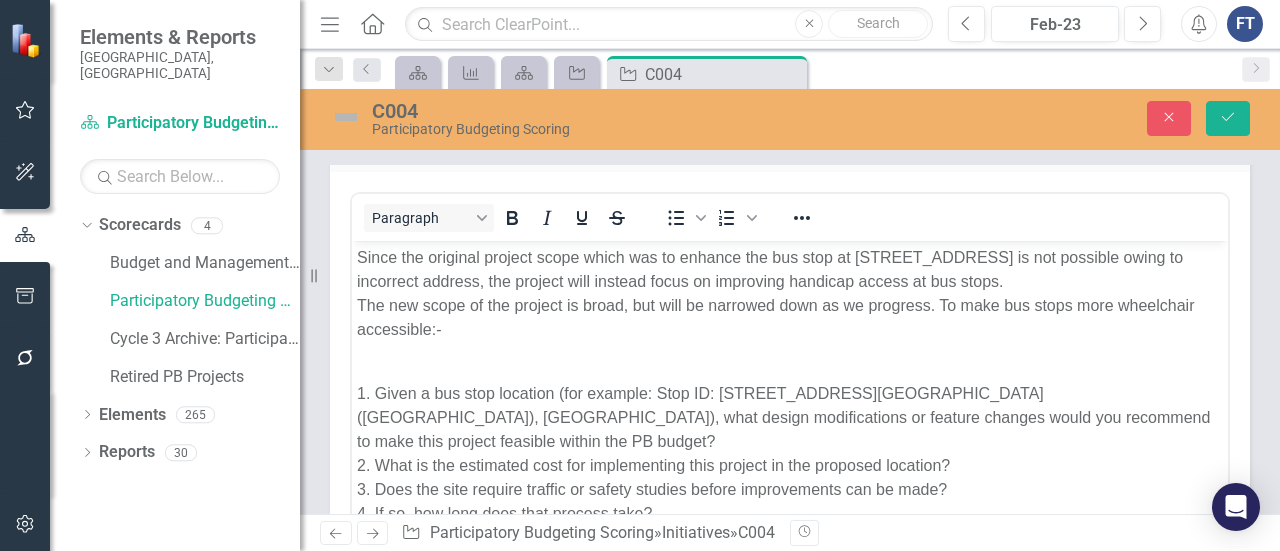 scroll, scrollTop: 0, scrollLeft: 0, axis: both 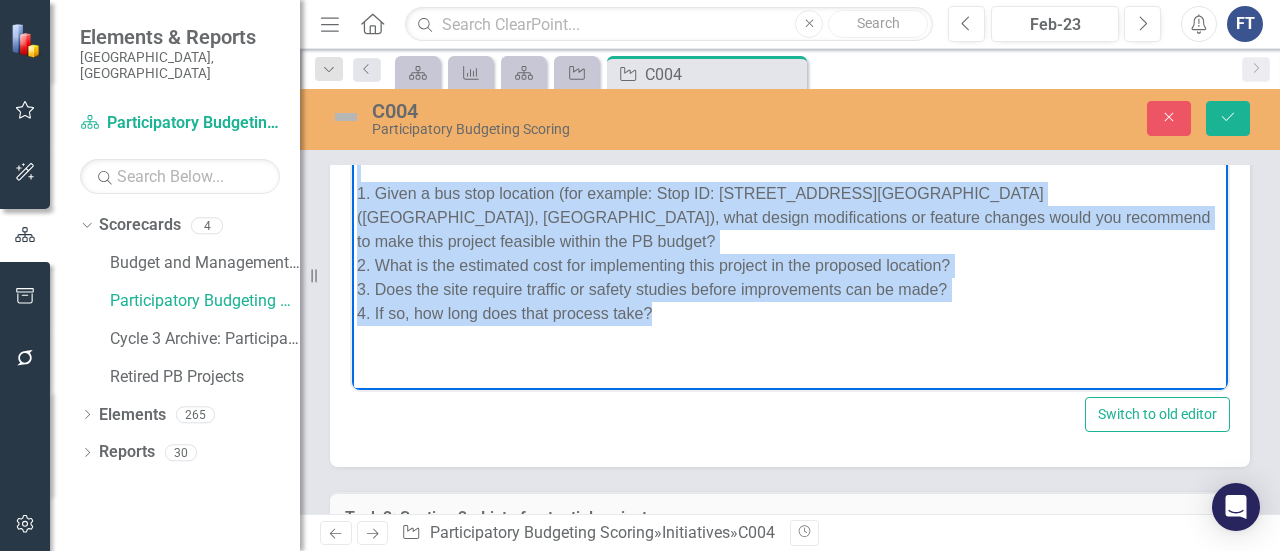 drag, startPoint x: 360, startPoint y: 54, endPoint x: 650, endPoint y: 289, distance: 373.26263 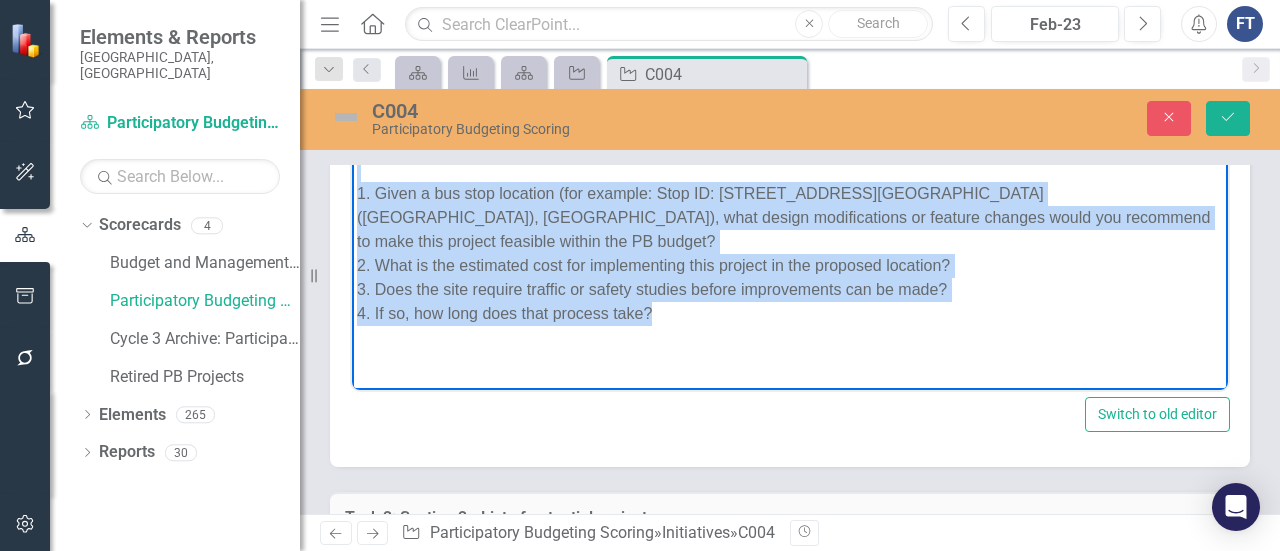 click on "Since the original project scope which was to enhance the bus stop at [STREET_ADDRESS] is not possible owing to incorrect address, the project will instead focus on improving handicap access at bus stops. The new scope of the project is broad, but will be narrowed down as we progress. To make bus stops more wheelchair accessible:- 1. Given a bus stop location (for example: Stop ID: [STREET_ADDRESS][GEOGRAPHIC_DATA] ([GEOGRAPHIC_DATA]), [GEOGRAPHIC_DATA]), what design modifications or feature changes would you recommend to make this project feasible within the PB budget? 2. What is the estimated cost for implementing this project in the proposed location? 3. Does the site require traffic or safety studies before improvements can be made? 4. If so, how long does that process take?" at bounding box center [790, 193] 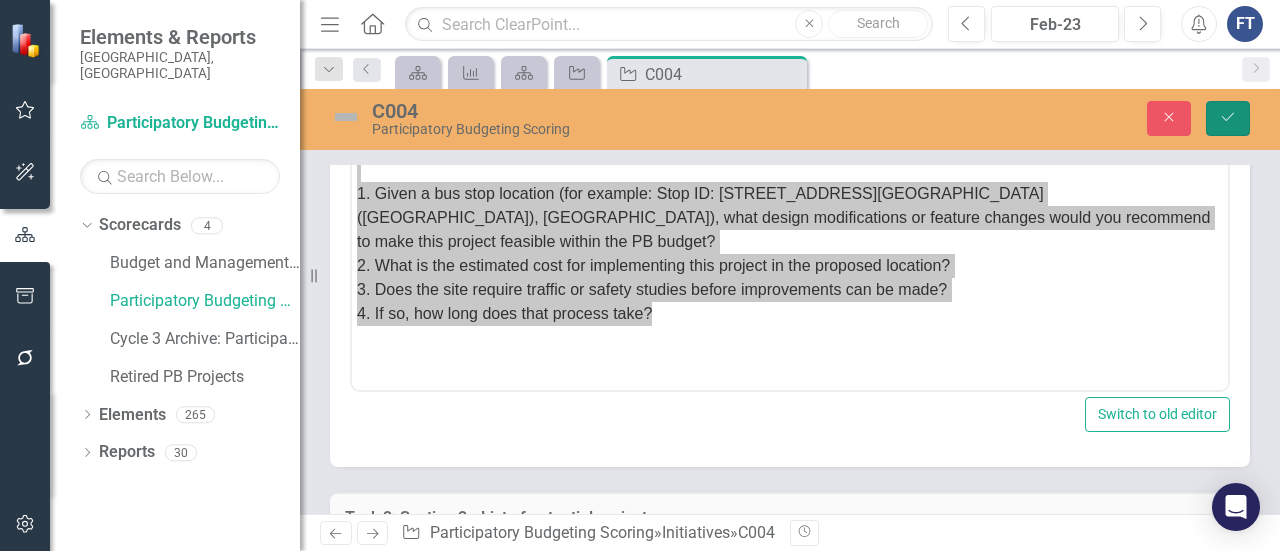 drag, startPoint x: 1213, startPoint y: 123, endPoint x: 1191, endPoint y: 123, distance: 22 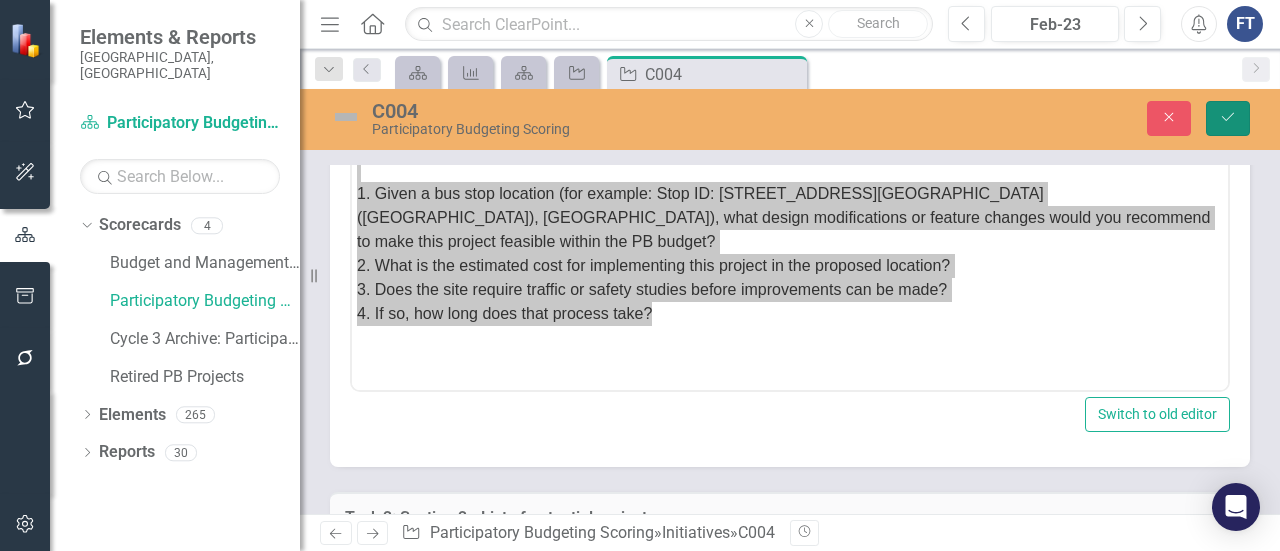 click on "Save" at bounding box center (1228, 118) 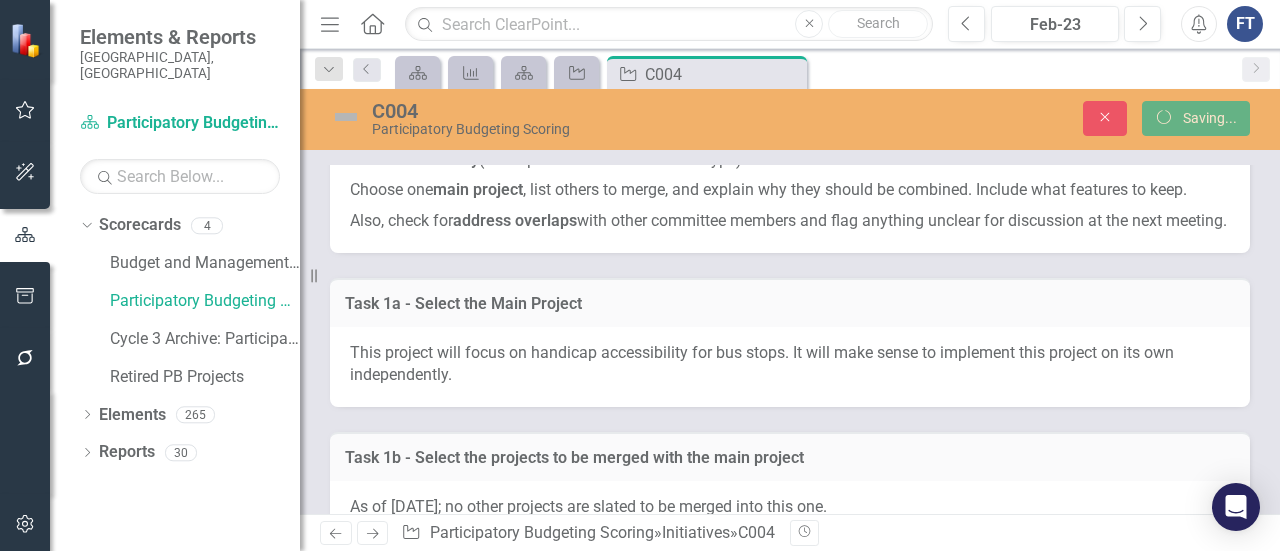 scroll, scrollTop: 1286, scrollLeft: 0, axis: vertical 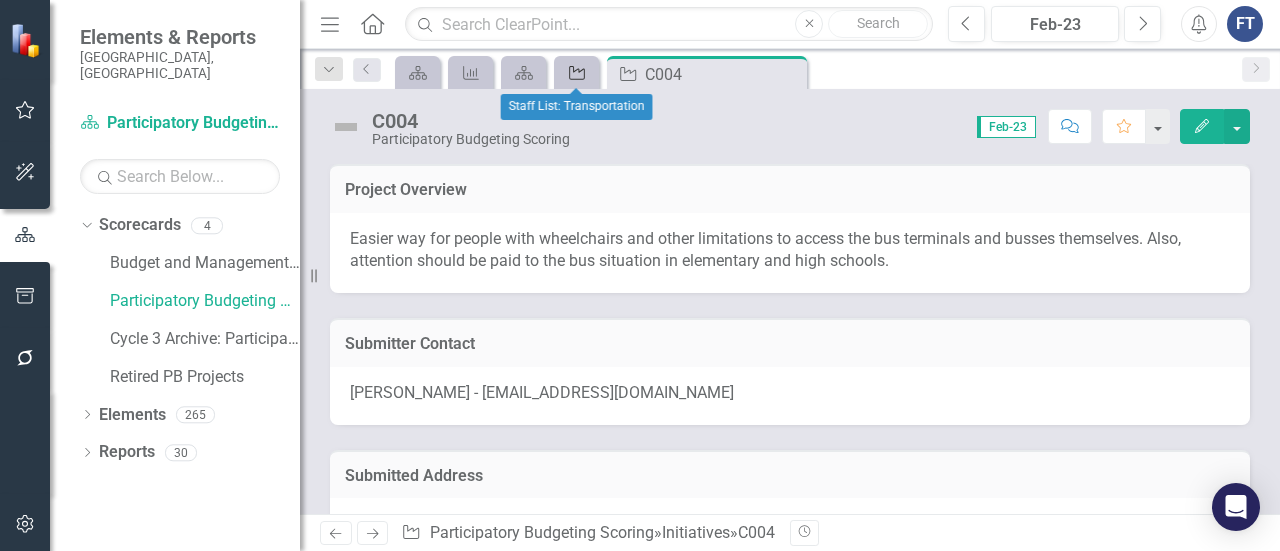 click on "Initiative" 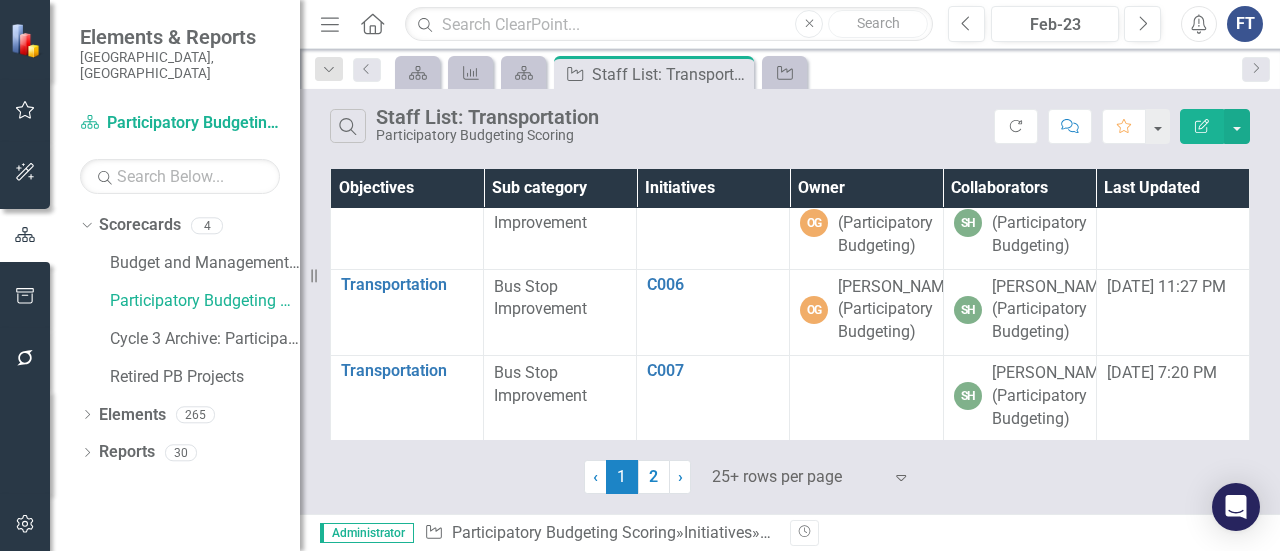 scroll, scrollTop: 400, scrollLeft: 0, axis: vertical 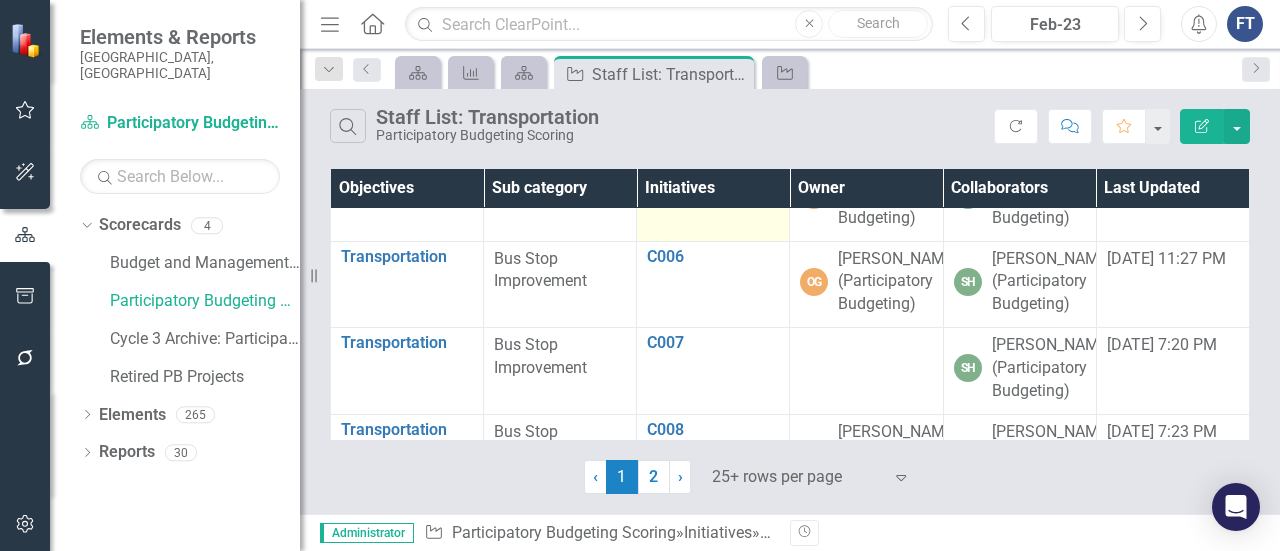 click on "C005" at bounding box center [713, 170] 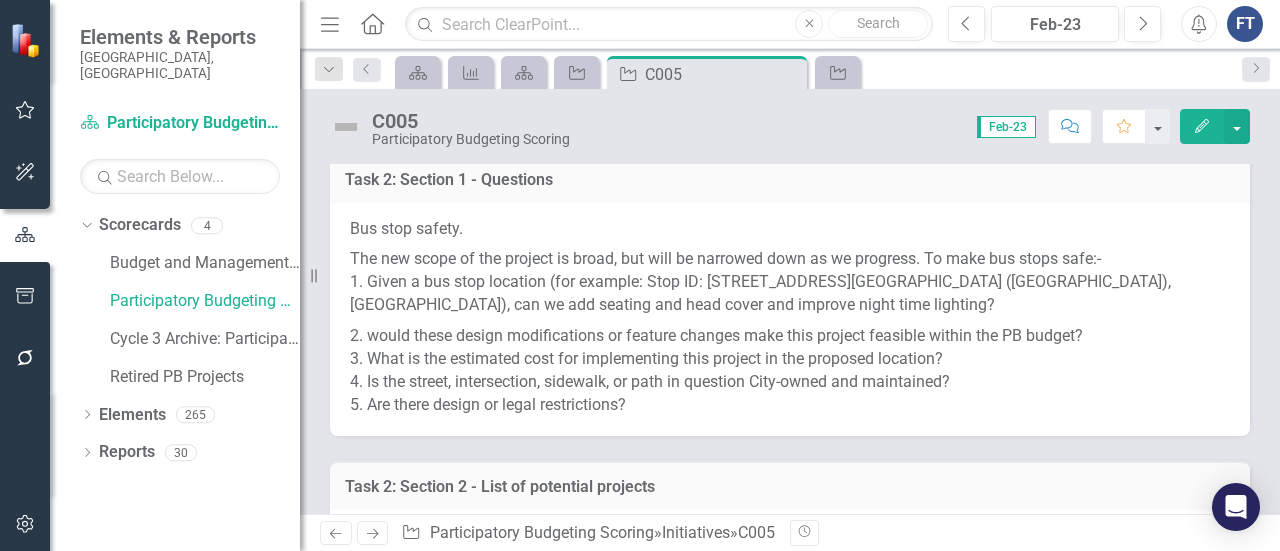 scroll, scrollTop: 1000, scrollLeft: 0, axis: vertical 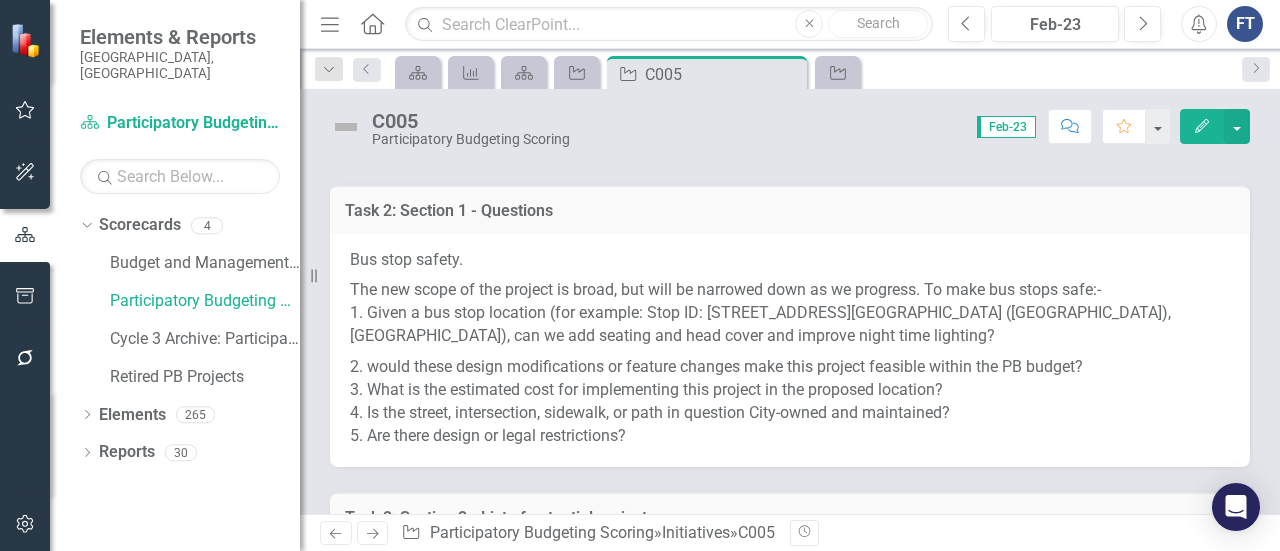 click on "The new scope of the project is broad, but will be narrowed down as we progress. To make bus stops safe:- 1. Given a bus stop location (for example: Stop ID: [STREET_ADDRESS][GEOGRAPHIC_DATA] ([GEOGRAPHIC_DATA]), [GEOGRAPHIC_DATA]), can we add seating and head cover and improve night time lighting?" at bounding box center (790, 313) 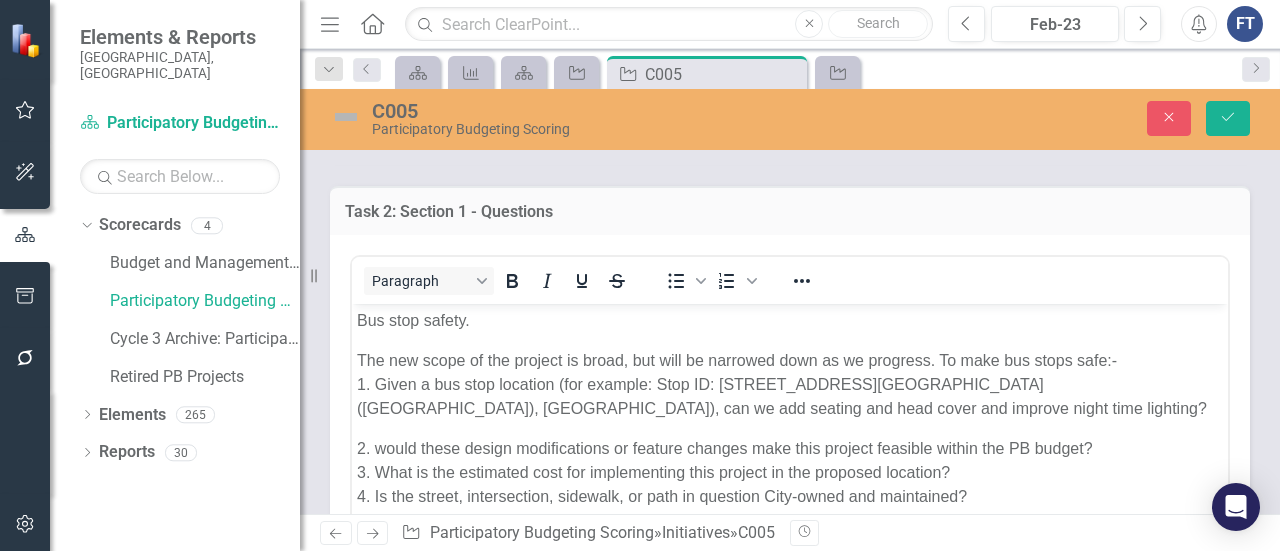 scroll, scrollTop: 0, scrollLeft: 0, axis: both 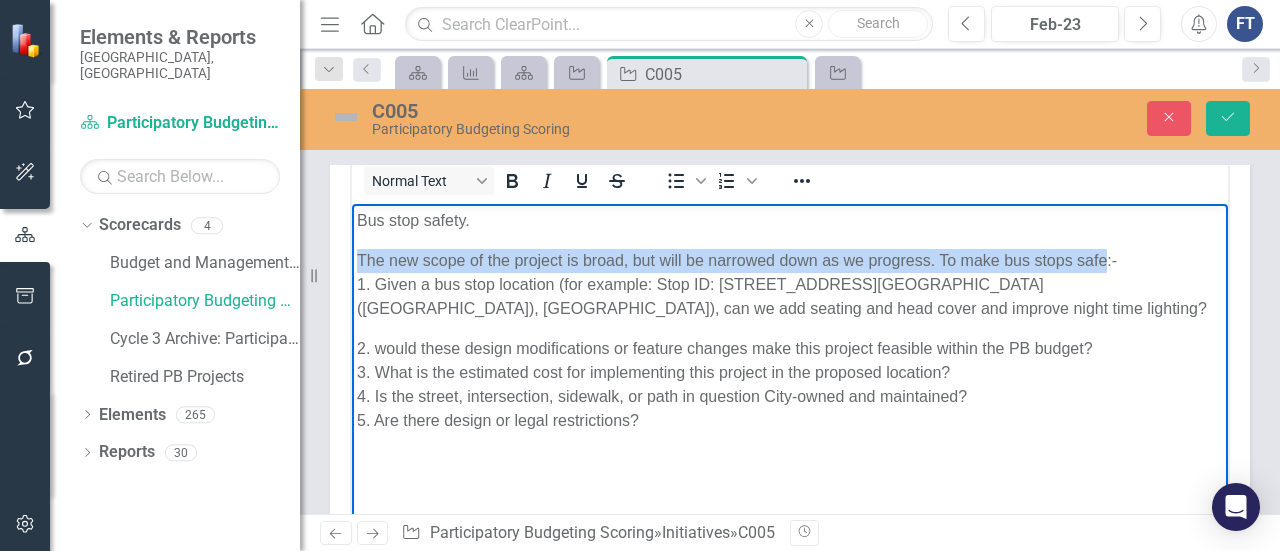 drag, startPoint x: 358, startPoint y: 260, endPoint x: 1106, endPoint y: 264, distance: 748.0107 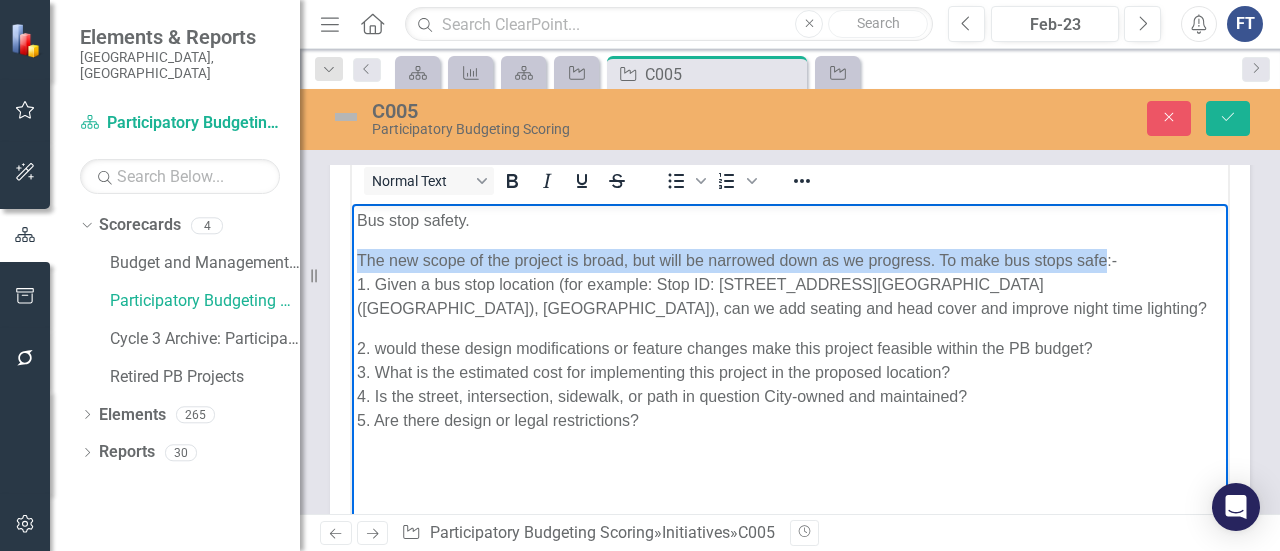 click on "The new scope of the project is broad, but will be narrowed down as we progress. To make bus stops safe:- 1. Given a bus stop location (for example: Stop ID: [STREET_ADDRESS][GEOGRAPHIC_DATA] ([GEOGRAPHIC_DATA]), [GEOGRAPHIC_DATA]), can we add seating and head cover and improve night time lighting?" at bounding box center [790, 284] 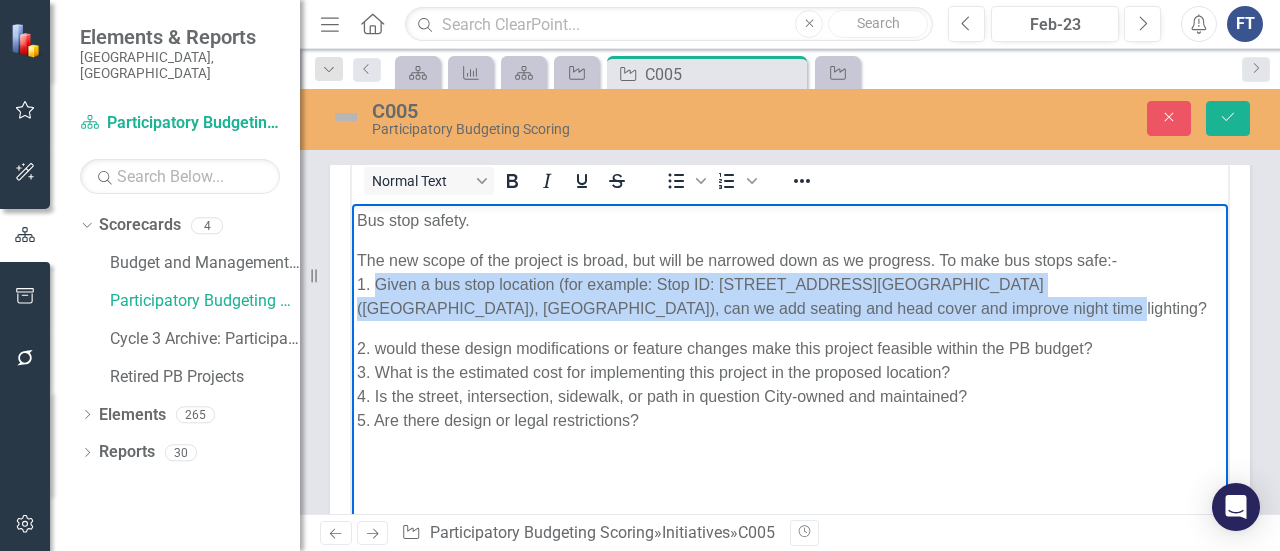 drag, startPoint x: 377, startPoint y: 286, endPoint x: 840, endPoint y: 308, distance: 463.52237 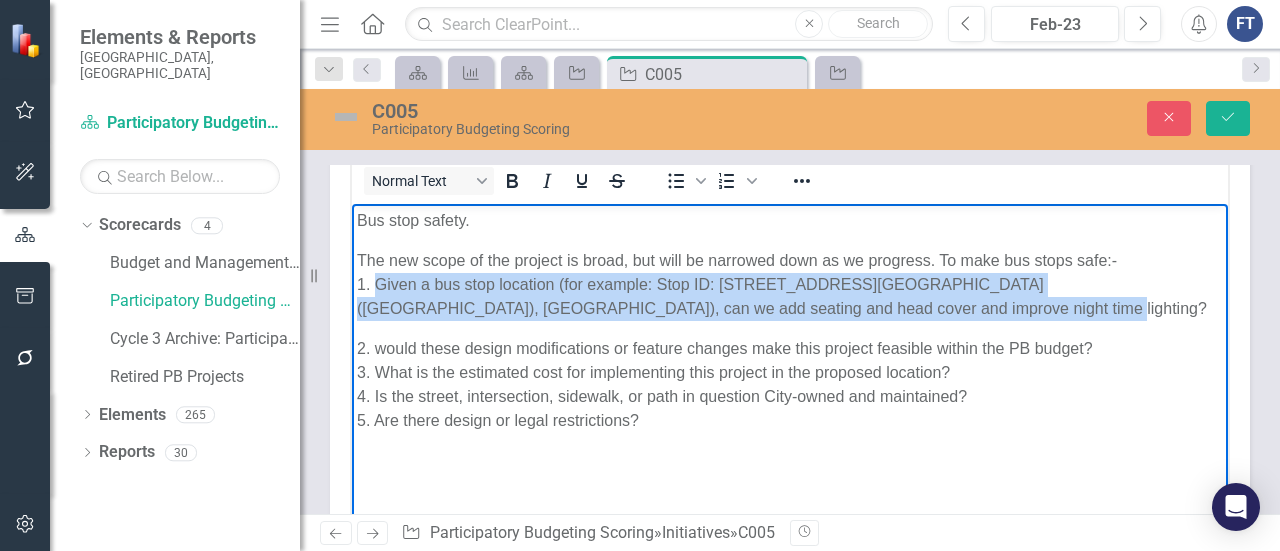 click on "The new scope of the project is broad, but will be narrowed down as we progress. To make bus stops safe:- 1. Given a bus stop location (for example: Stop ID: [STREET_ADDRESS][GEOGRAPHIC_DATA] ([GEOGRAPHIC_DATA]), [GEOGRAPHIC_DATA]), can we add seating and head cover and improve night time lighting?" at bounding box center (790, 284) 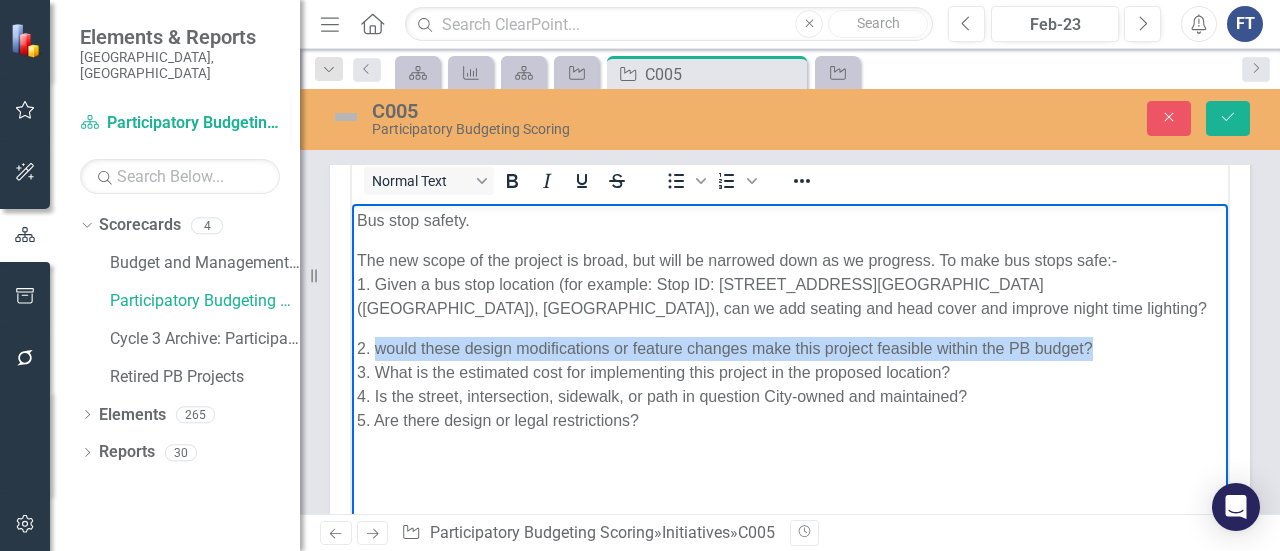 drag, startPoint x: 375, startPoint y: 350, endPoint x: 1091, endPoint y: 352, distance: 716.0028 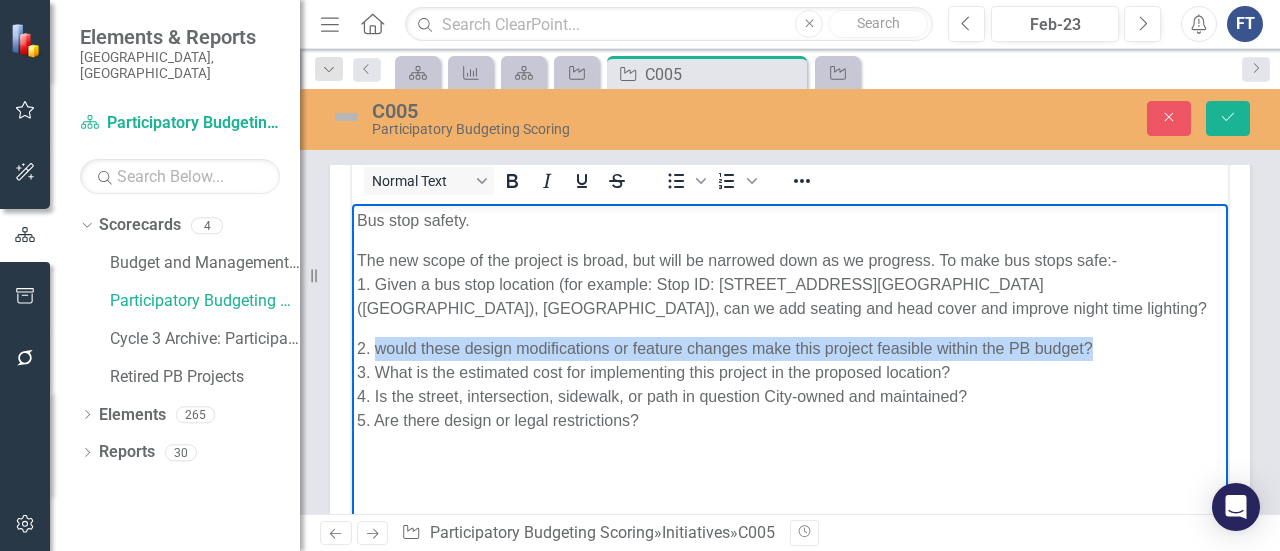 click on "2. would these design modifications or feature changes make this project feasible within the PB budget? 3. What is the estimated cost for implementing this project in the proposed location? 4. Is the street, intersection, sidewalk, or path in question City-owned and maintained? 5. Are there design or legal restrictions?" at bounding box center [790, 384] 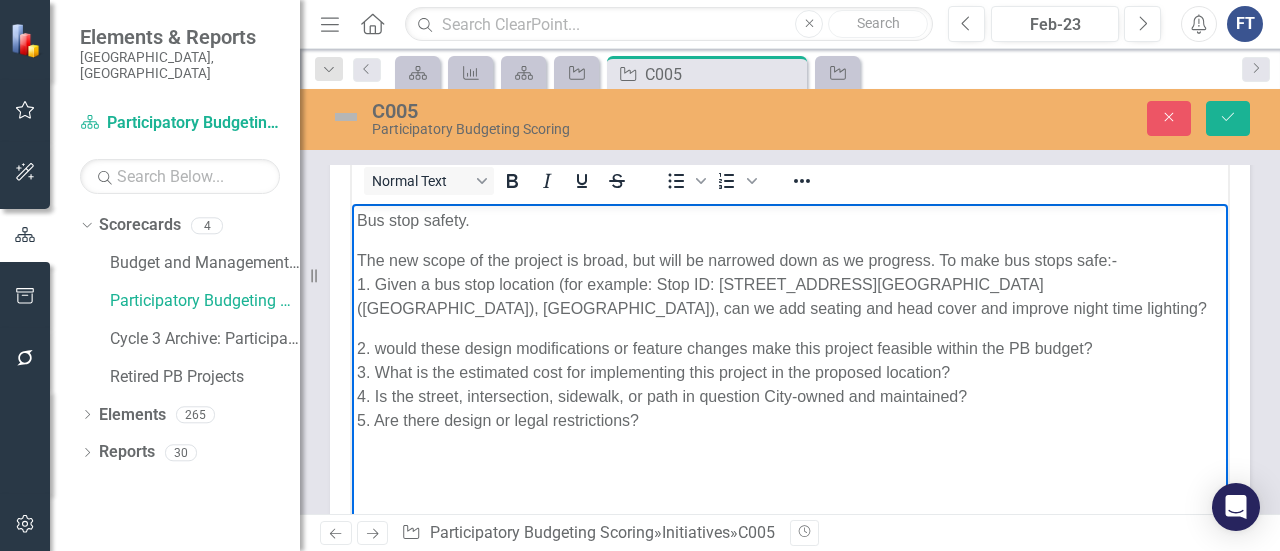 click on "2. would these design modifications or feature changes make this project feasible within the PB budget? 3. What is the estimated cost for implementing this project in the proposed location? 4. Is the street, intersection, sidewalk, or path in question City-owned and maintained? 5. Are there design or legal restrictions?" at bounding box center [790, 384] 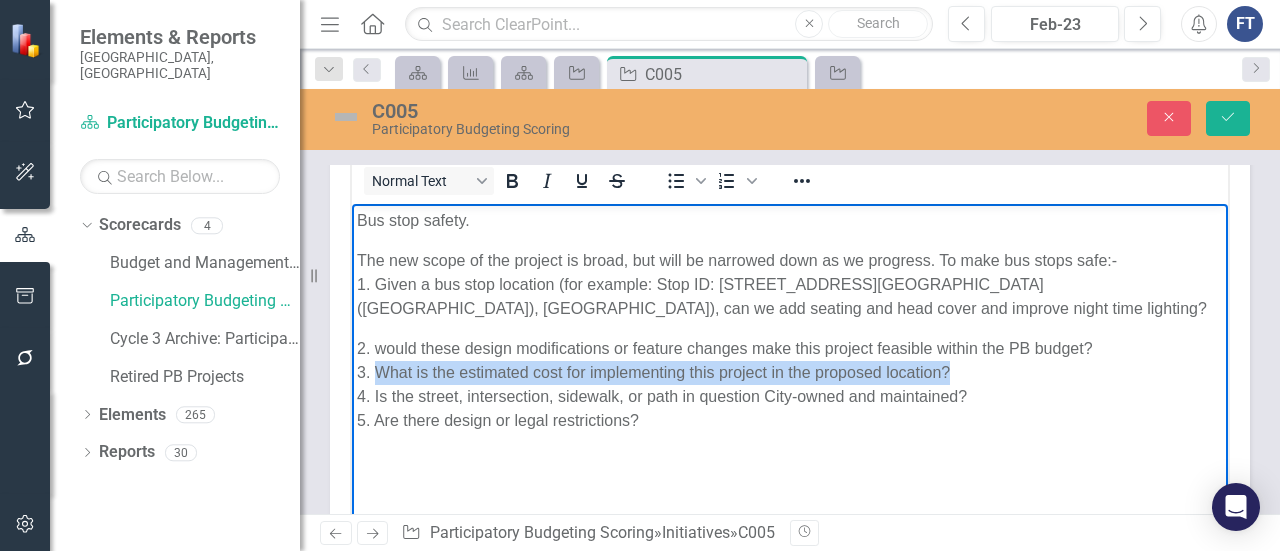drag, startPoint x: 373, startPoint y: 376, endPoint x: 956, endPoint y: 378, distance: 583.0034 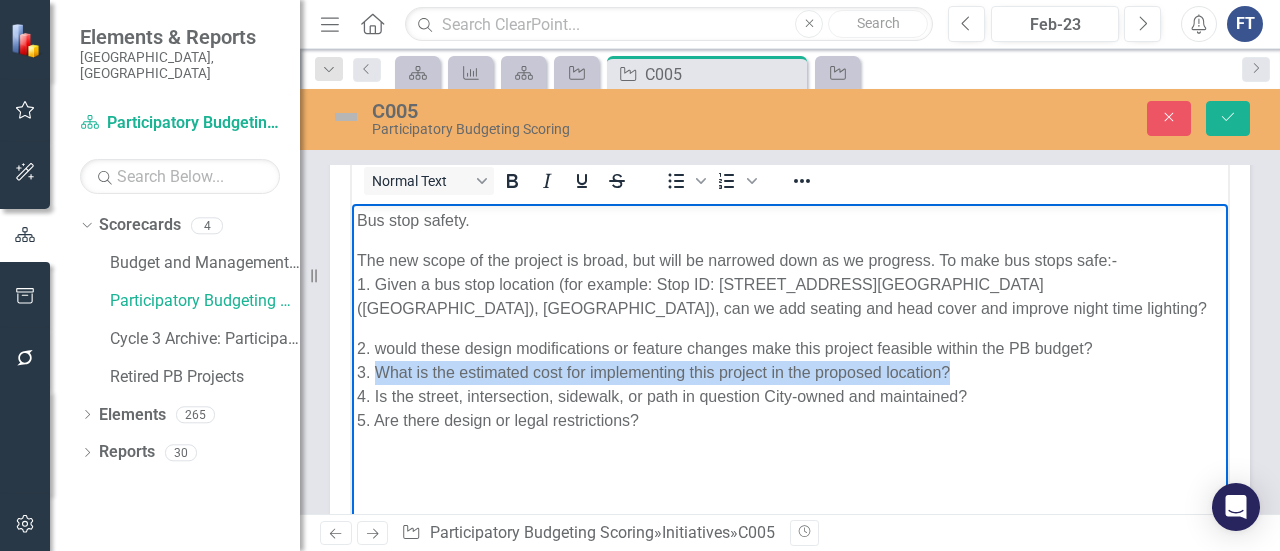 click on "2. would these design modifications or feature changes make this project feasible within the PB budget? 3. What is the estimated cost for implementing this project in the proposed location? 4. Is the street, intersection, sidewalk, or path in question City-owned and maintained? 5. Are there design or legal restrictions?" at bounding box center [790, 384] 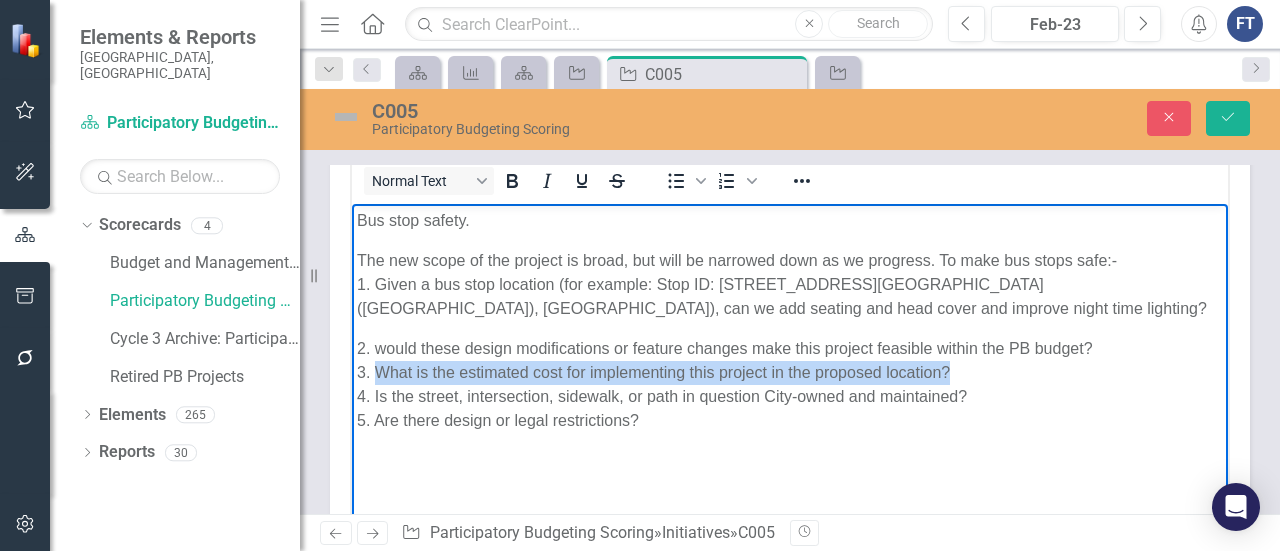 copy on "What is the estimated cost for implementing this project in the proposed location?" 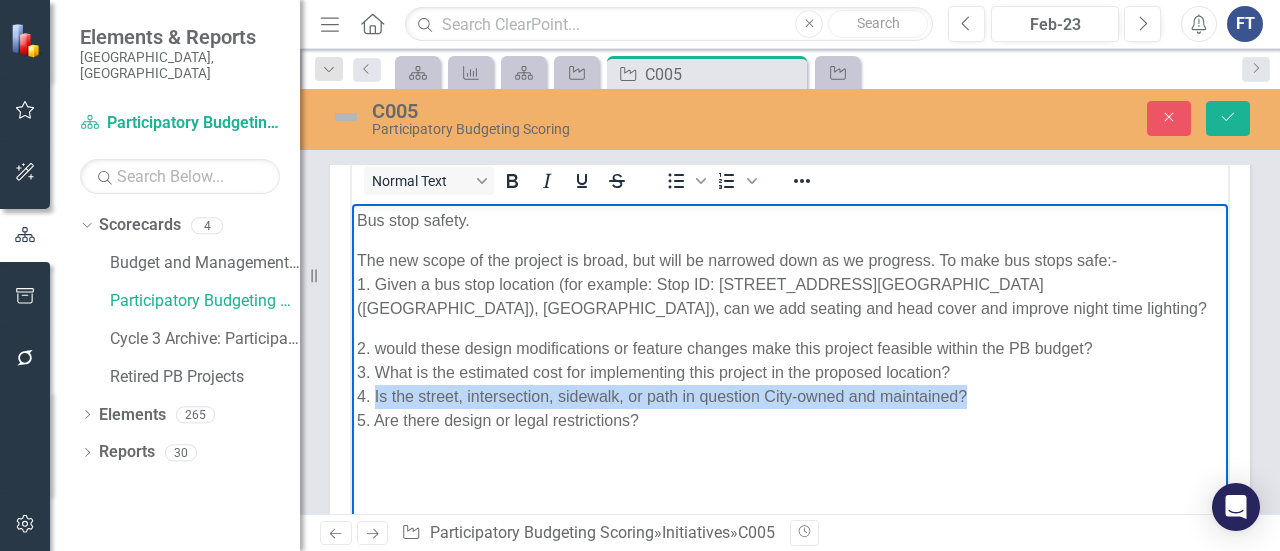drag, startPoint x: 376, startPoint y: 396, endPoint x: 964, endPoint y: 396, distance: 588 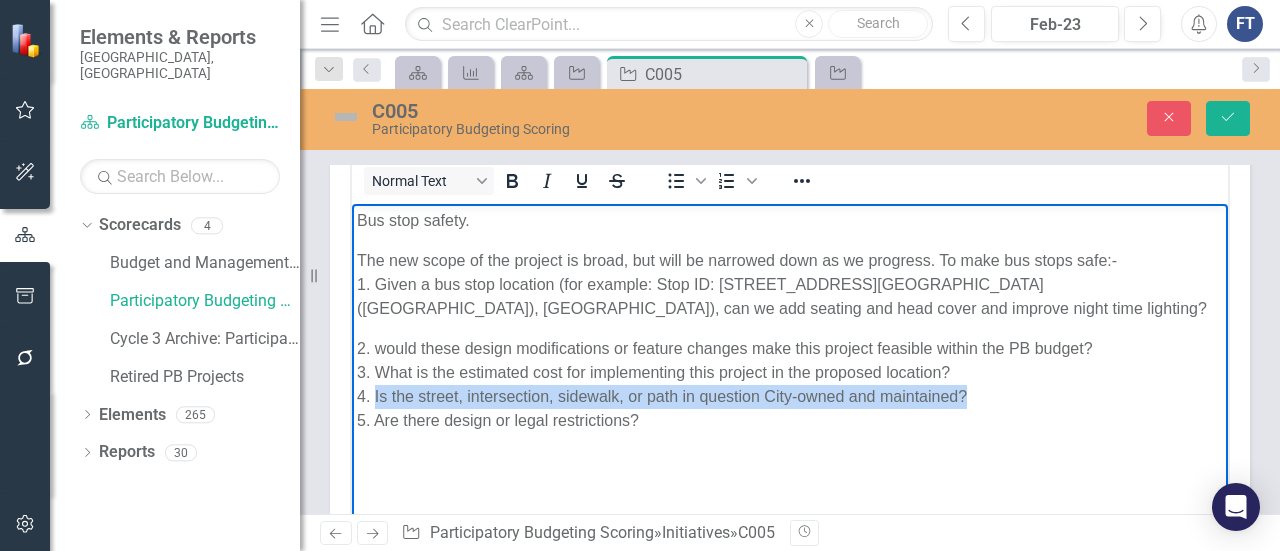 click on "2. would these design modifications or feature changes make this project feasible within the PB budget? 3. What is the estimated cost for implementing this project in the proposed location? 4. Is the street, intersection, sidewalk, or path in question City-owned and maintained? 5. Are there design or legal restrictions?" at bounding box center (790, 384) 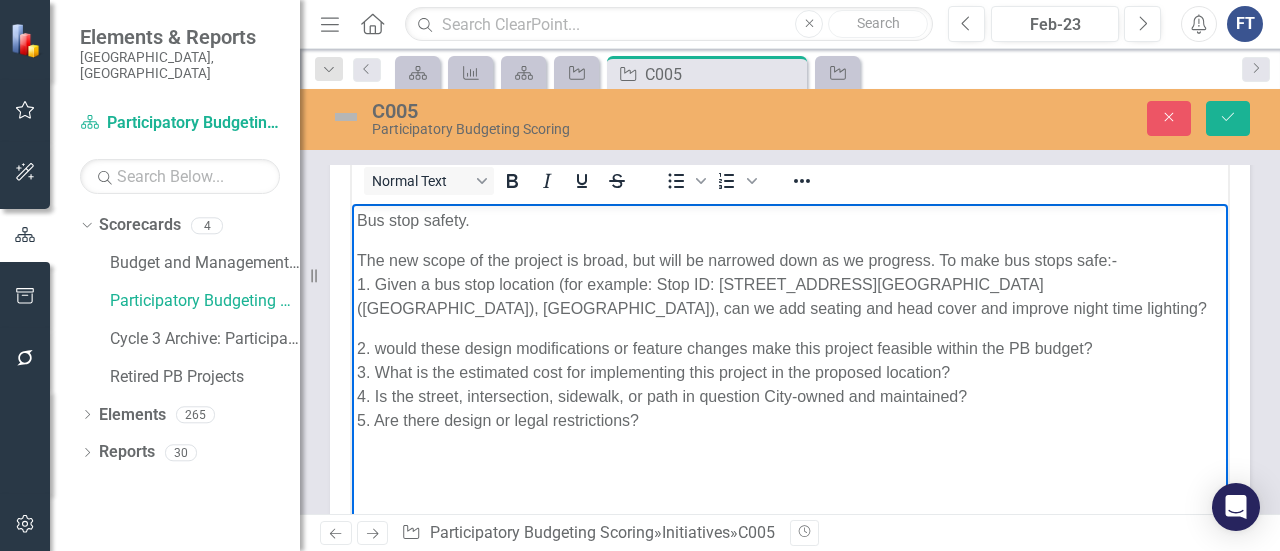 click on "2. would these design modifications or feature changes make this project feasible within the PB budget? 3. What is the estimated cost for implementing this project in the proposed location? 4. Is the street, intersection, sidewalk, or path in question City-owned and maintained? 5. Are there design or legal restrictions?" at bounding box center (790, 384) 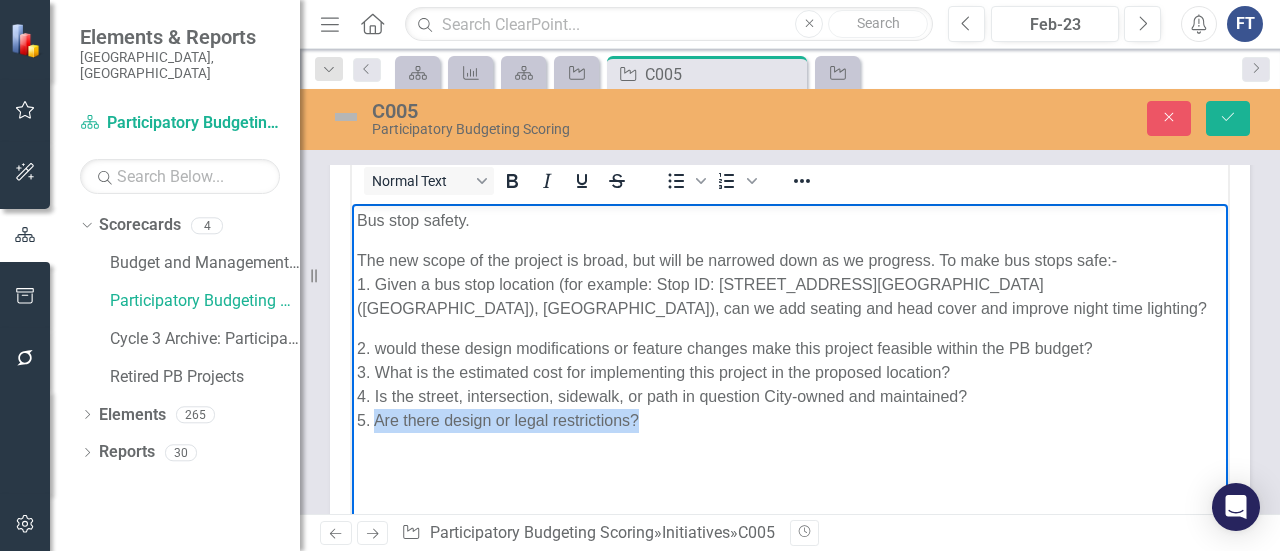 drag, startPoint x: 378, startPoint y: 422, endPoint x: 636, endPoint y: 420, distance: 258.00775 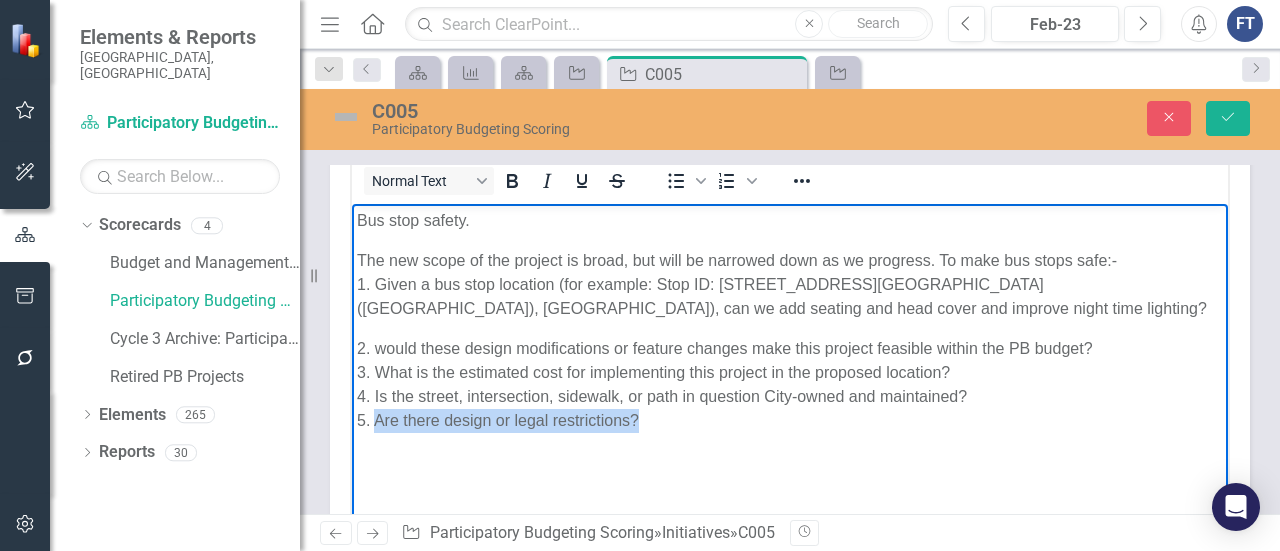 click on "2. would these design modifications or feature changes make this project feasible within the PB budget? 3. What is the estimated cost for implementing this project in the proposed location? 4. Is the street, intersection, sidewalk, or path in question City-owned and maintained? 5. Are there design or legal restrictions?" at bounding box center (790, 384) 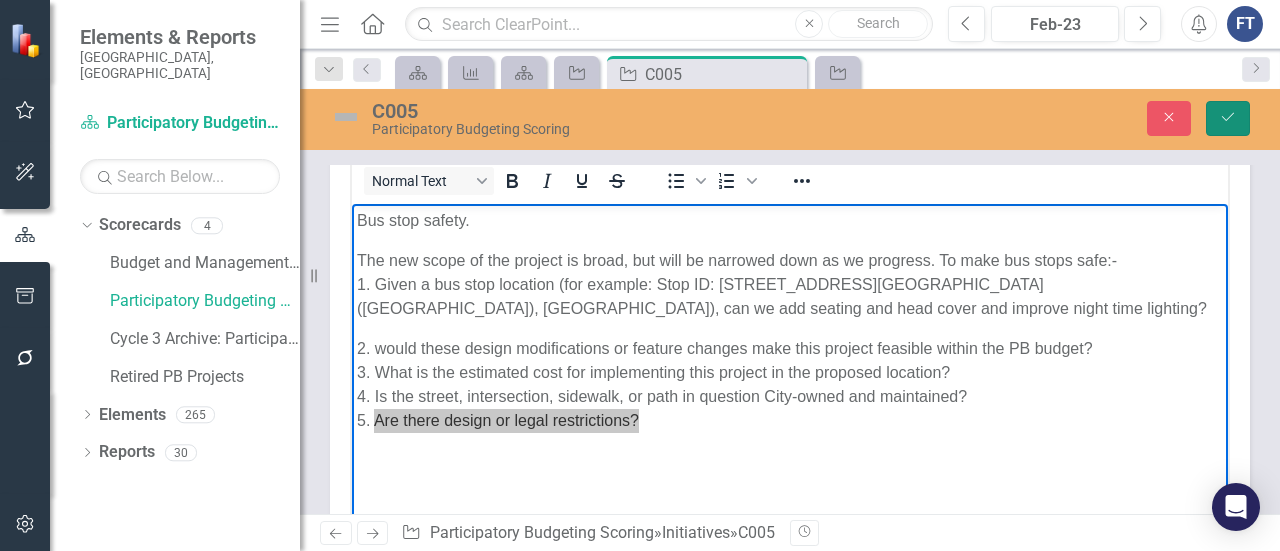click on "Save" at bounding box center [1228, 118] 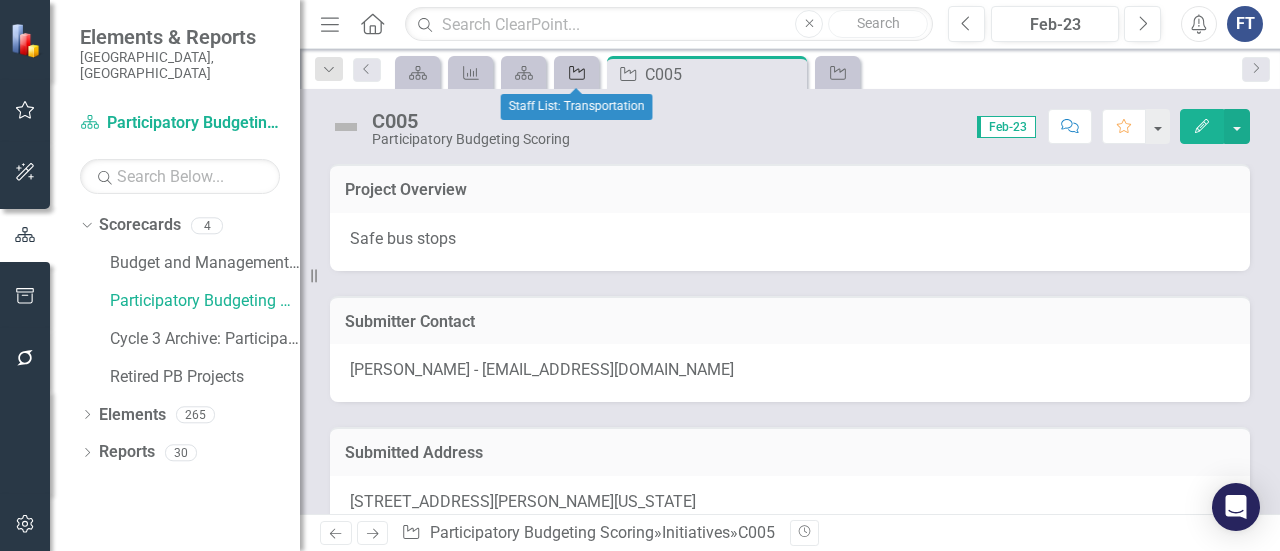 click 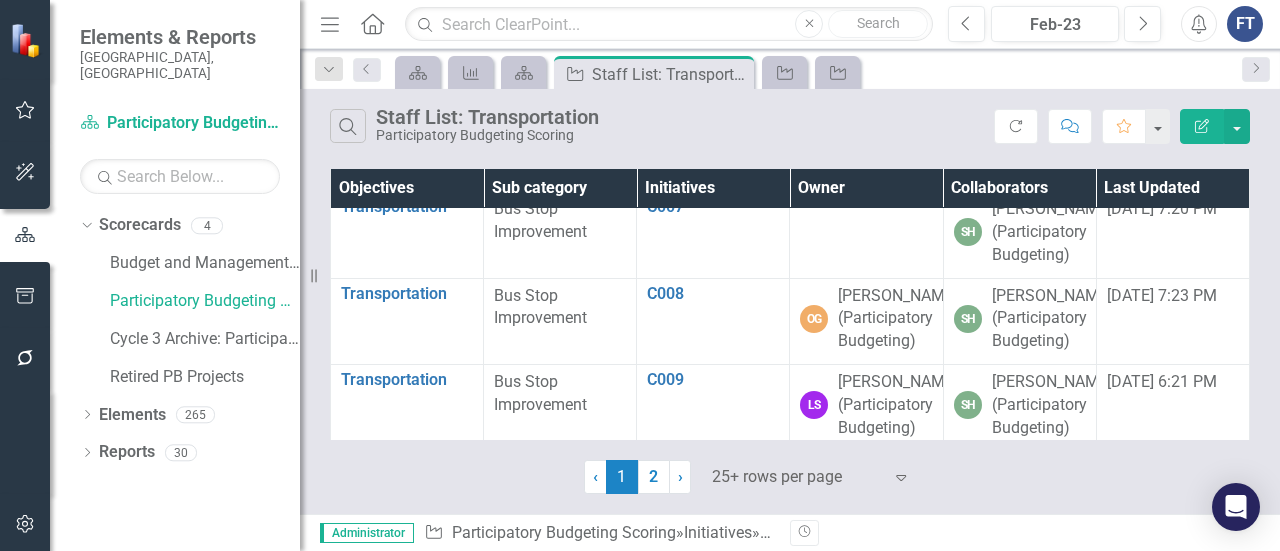 scroll, scrollTop: 566, scrollLeft: 0, axis: vertical 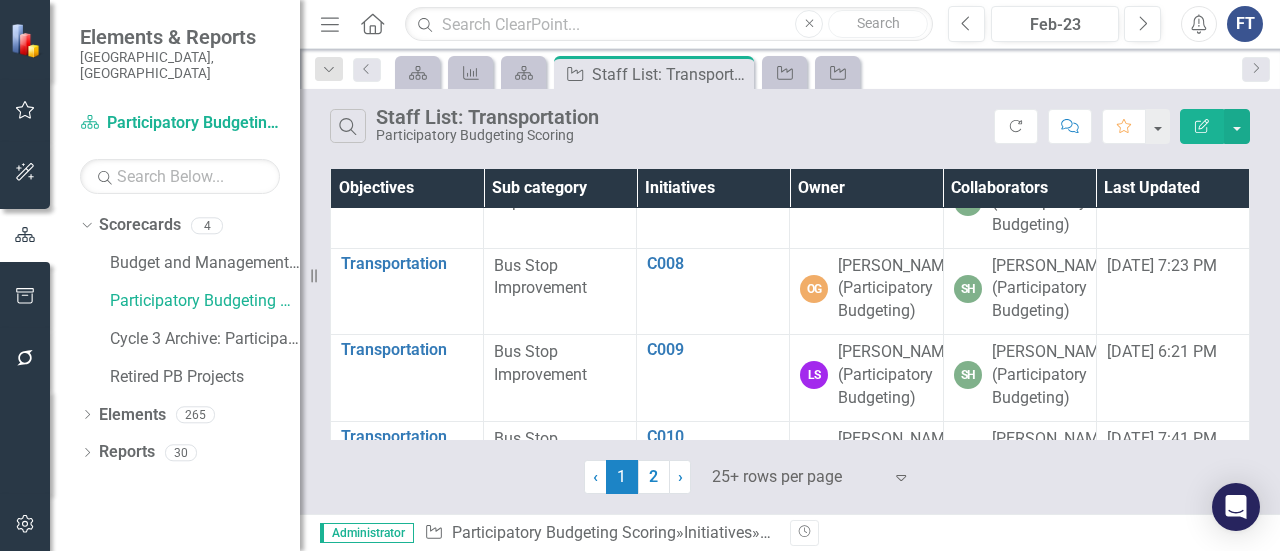 click on "C006" at bounding box center (713, 91) 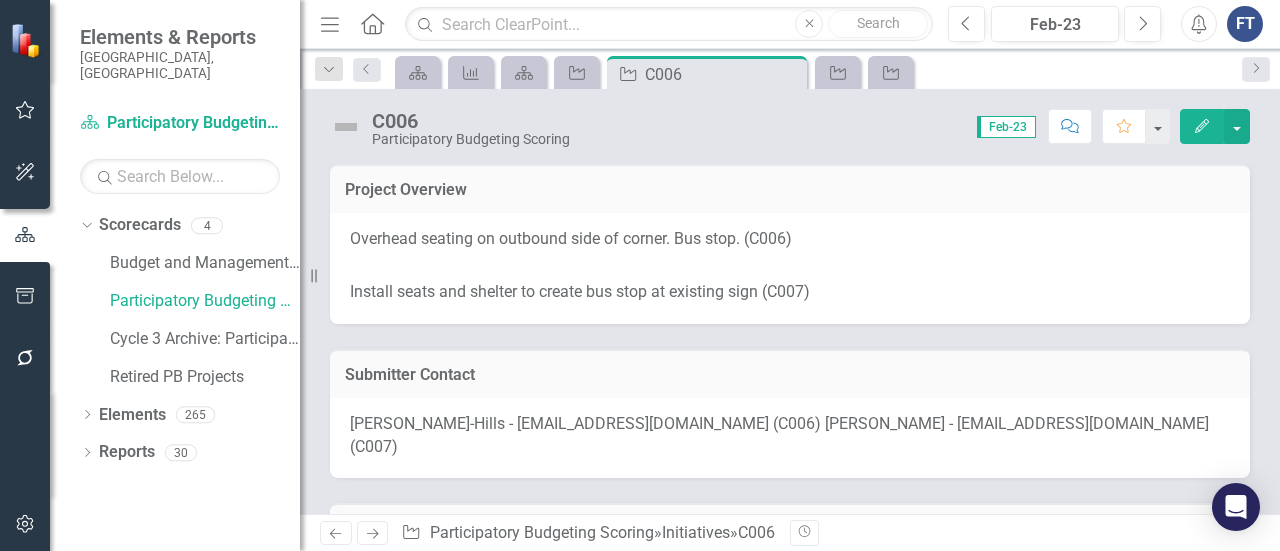 click on "Overhead seating on outbound side of corner. Bus stop. (C006)" at bounding box center [790, 241] 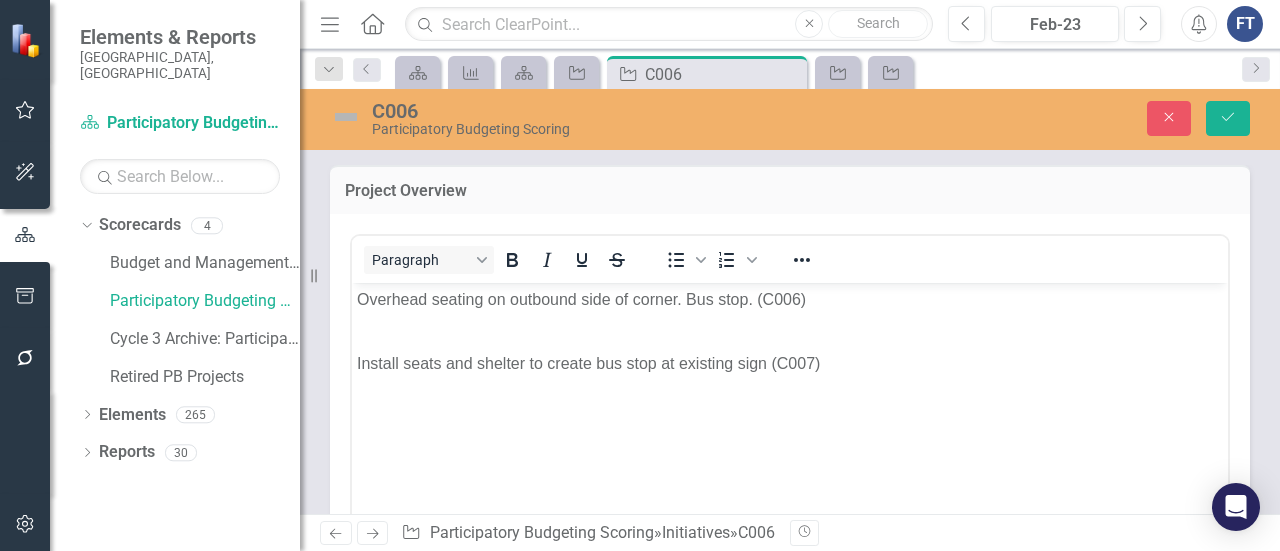scroll, scrollTop: 0, scrollLeft: 0, axis: both 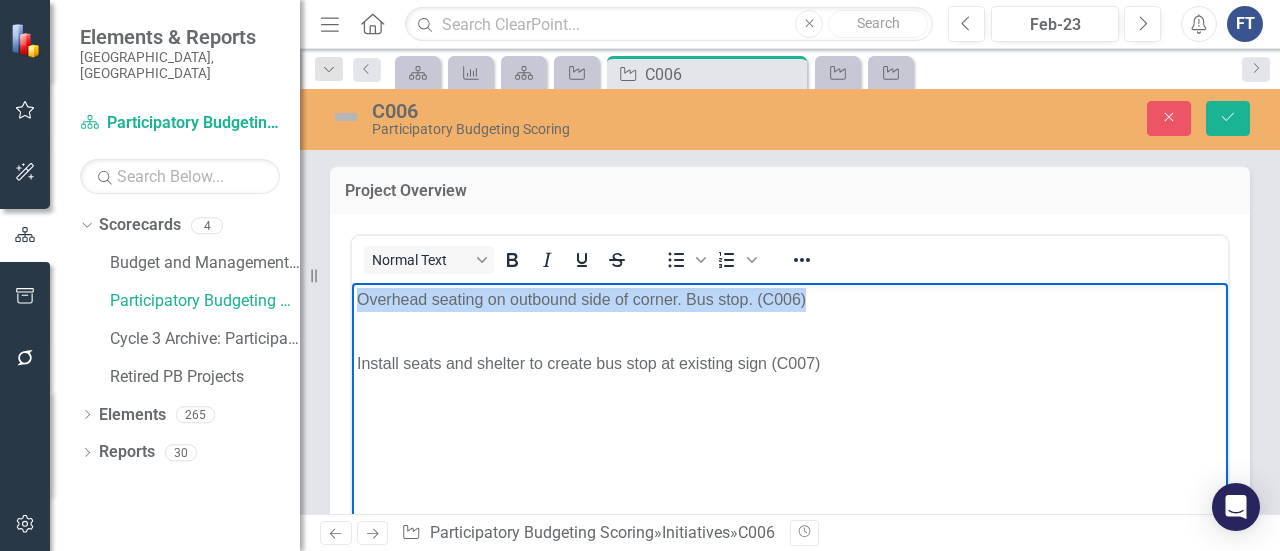 drag, startPoint x: 358, startPoint y: 293, endPoint x: 805, endPoint y: 303, distance: 447.11185 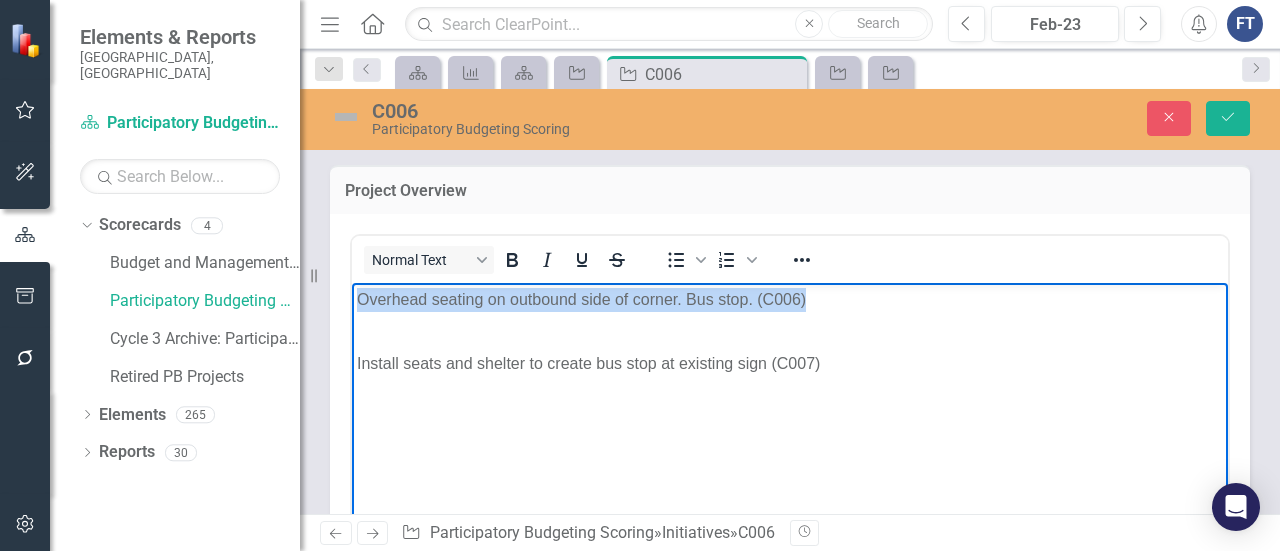 click on "Overhead seating on outbound side of corner. Bus stop. (C006)" at bounding box center [790, 299] 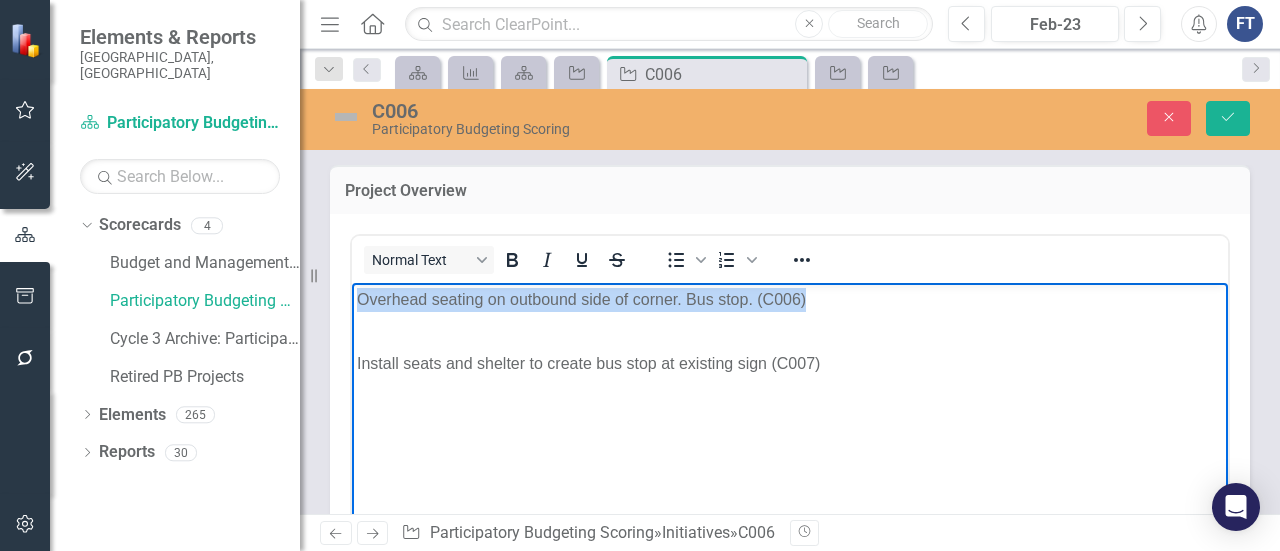 copy on "Overhead seating on outbound side of corner. Bus stop. (C006)" 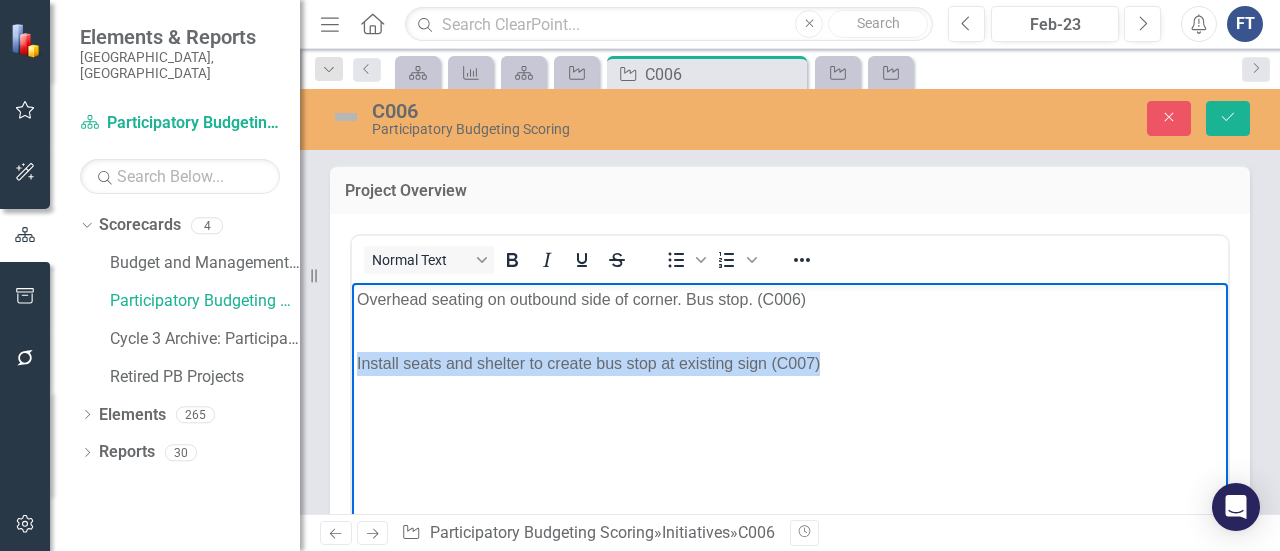 drag, startPoint x: 838, startPoint y: 367, endPoint x: 356, endPoint y: 354, distance: 482.1753 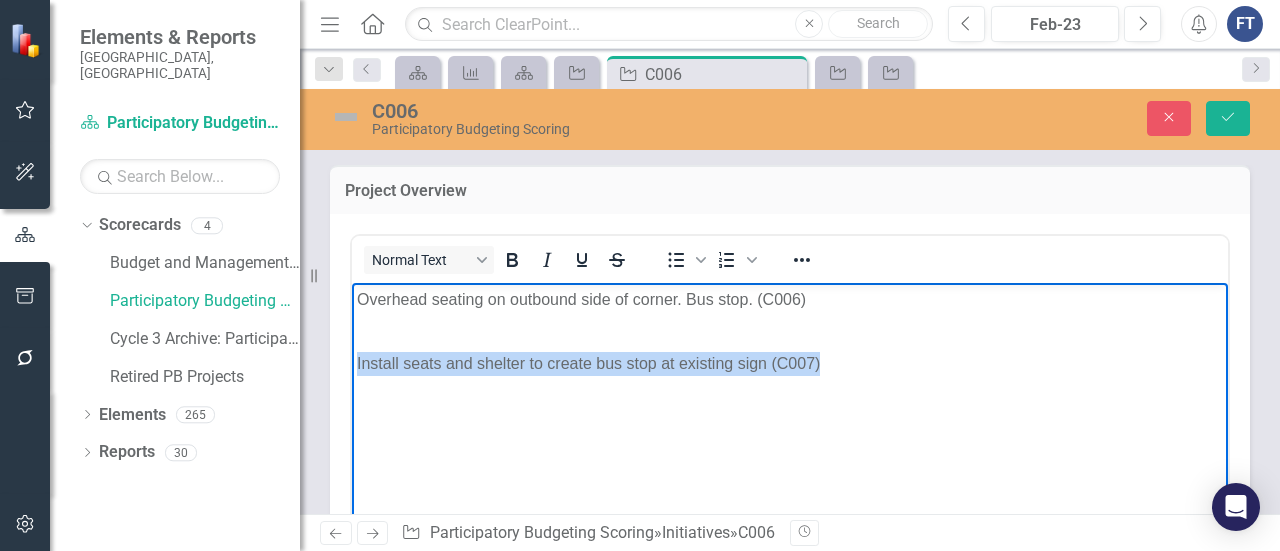 click on "Overhead seating on outbound side of corner. Bus stop. (C006) Install seats and shelter to create bus stop at existing sign (C007)" at bounding box center [790, 432] 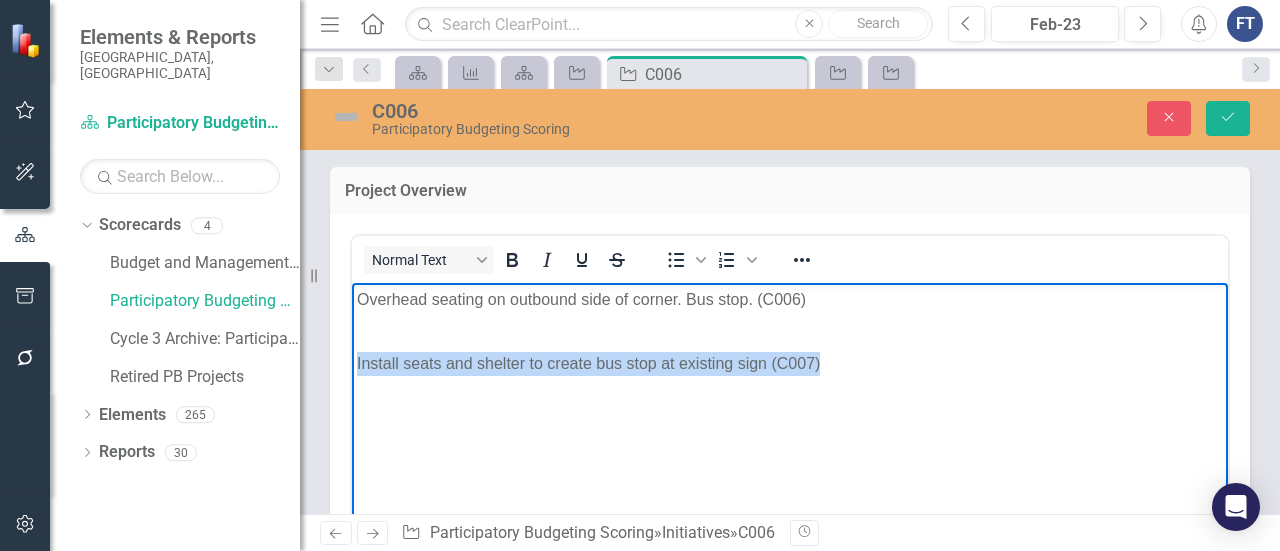 copy on "Install seats and shelter to create bus stop at existing sign (C007)" 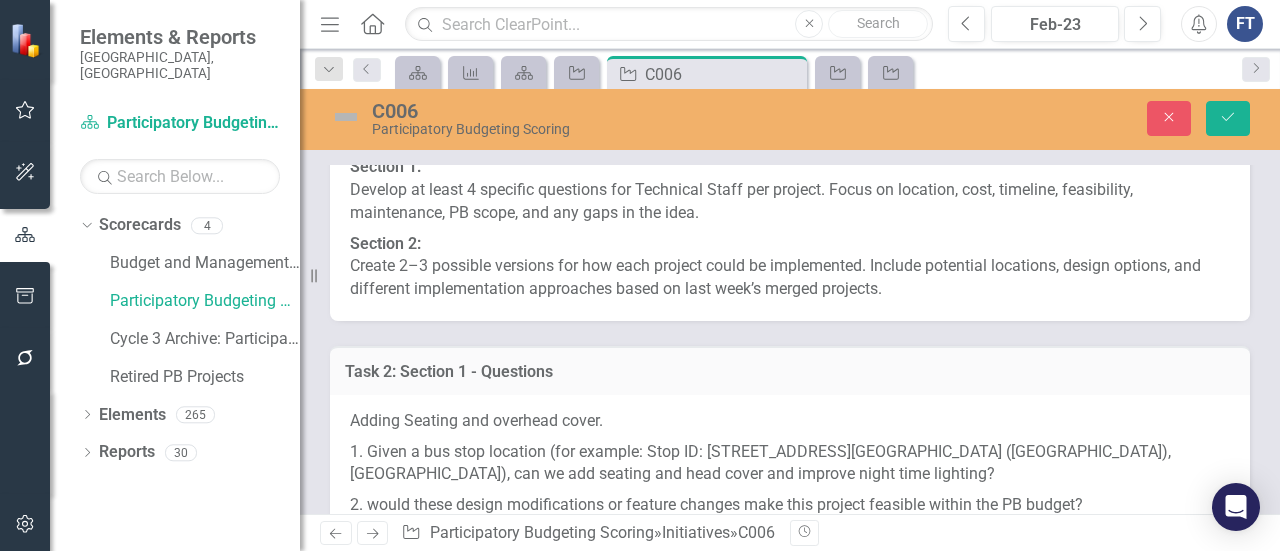 scroll, scrollTop: 1400, scrollLeft: 0, axis: vertical 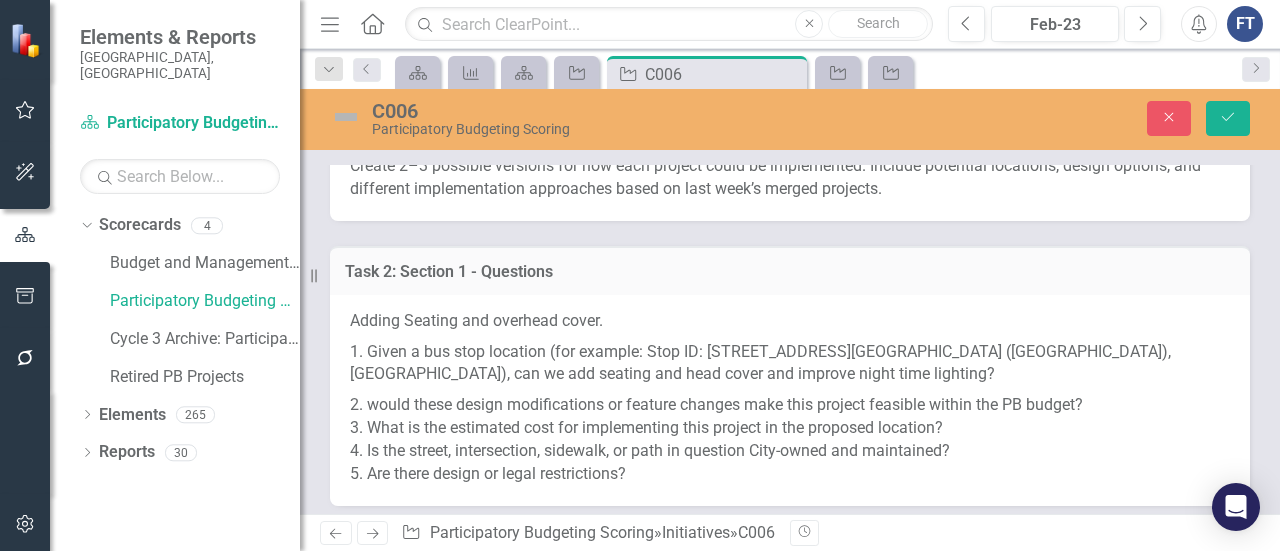 click on "1. Given a bus stop location (for example: Stop ID: [STREET_ADDRESS][GEOGRAPHIC_DATA] ([GEOGRAPHIC_DATA]), [GEOGRAPHIC_DATA]), can we add seating and head cover and improve night time lighting?" at bounding box center (790, 364) 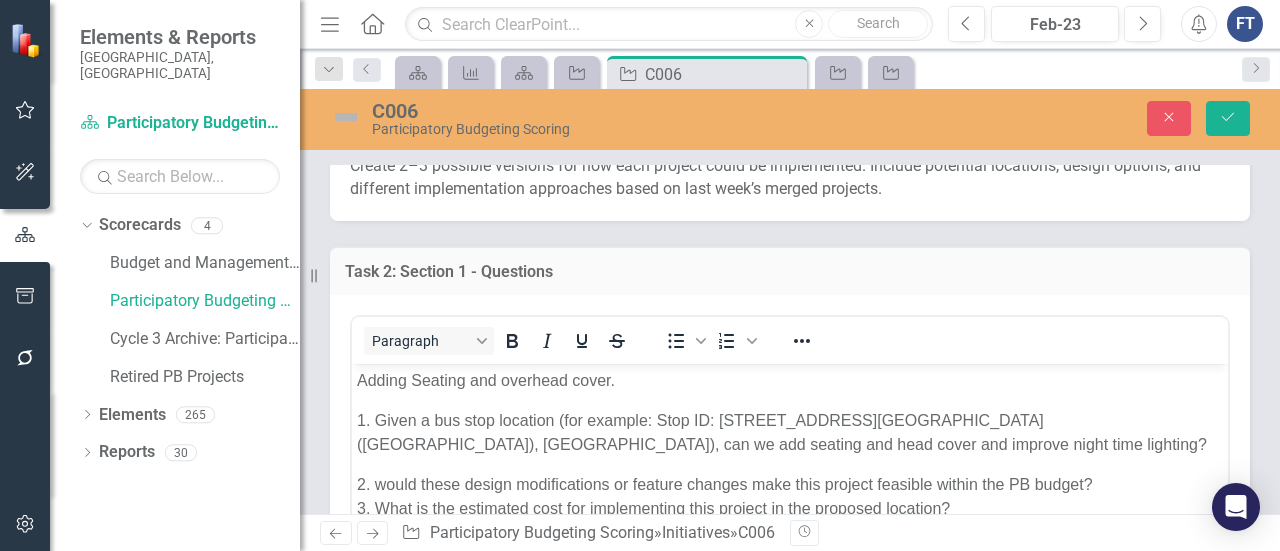 scroll, scrollTop: 0, scrollLeft: 0, axis: both 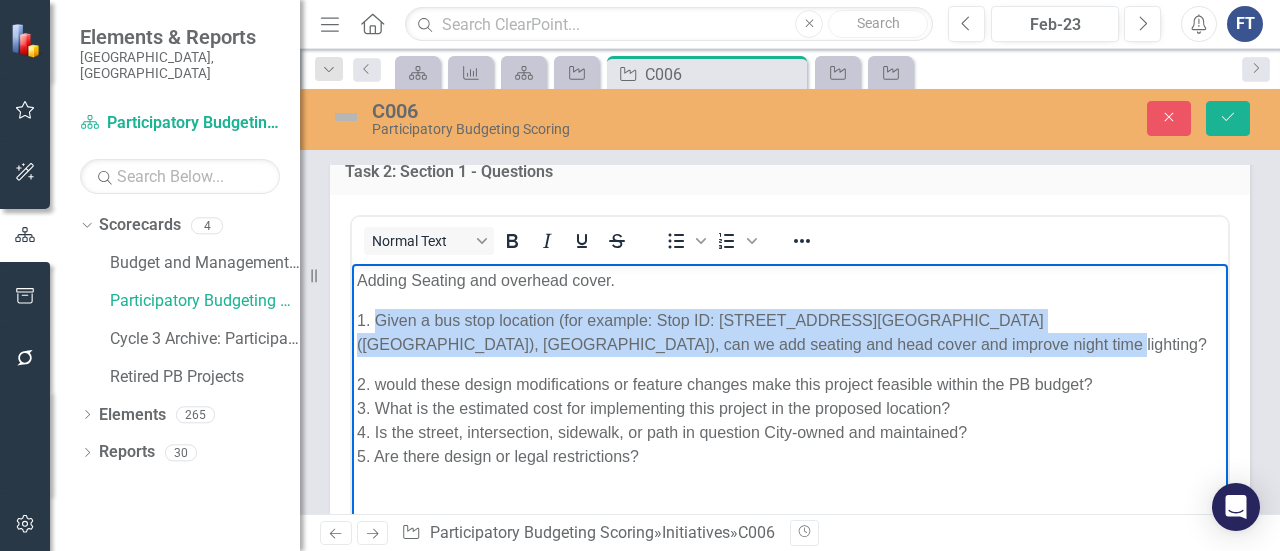 drag, startPoint x: 378, startPoint y: 324, endPoint x: 836, endPoint y: 340, distance: 458.2794 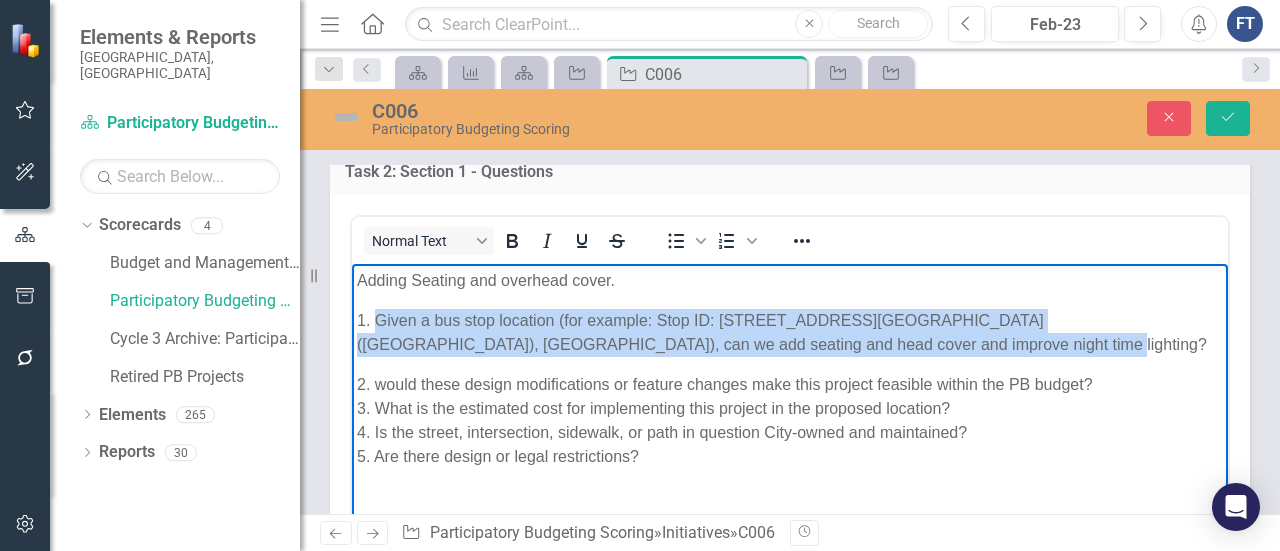 click on "1. Given a bus stop location (for example: Stop ID: [STREET_ADDRESS][GEOGRAPHIC_DATA] ([GEOGRAPHIC_DATA]), [GEOGRAPHIC_DATA]), can we add seating and head cover and improve night time lighting?" at bounding box center (790, 332) 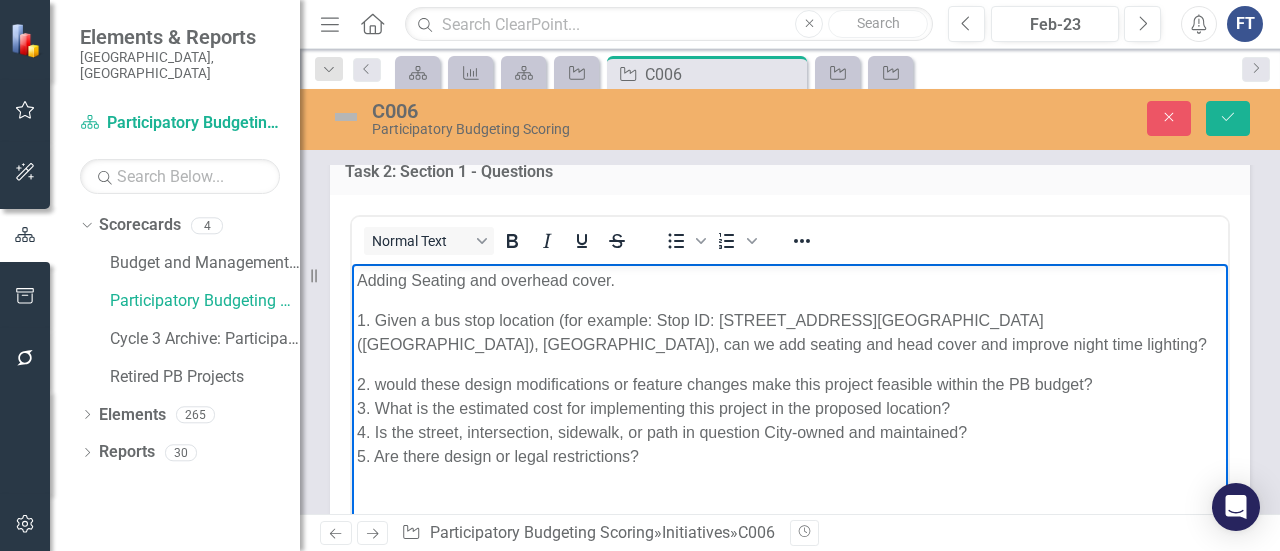 click on "2. would these design modifications or feature changes make this project feasible within the PB budget? 3. What is the estimated cost for implementing this project in the proposed location? 4. Is the street, intersection, sidewalk, or path in question City-owned and maintained? 5. Are there design or legal restrictions?" at bounding box center [790, 420] 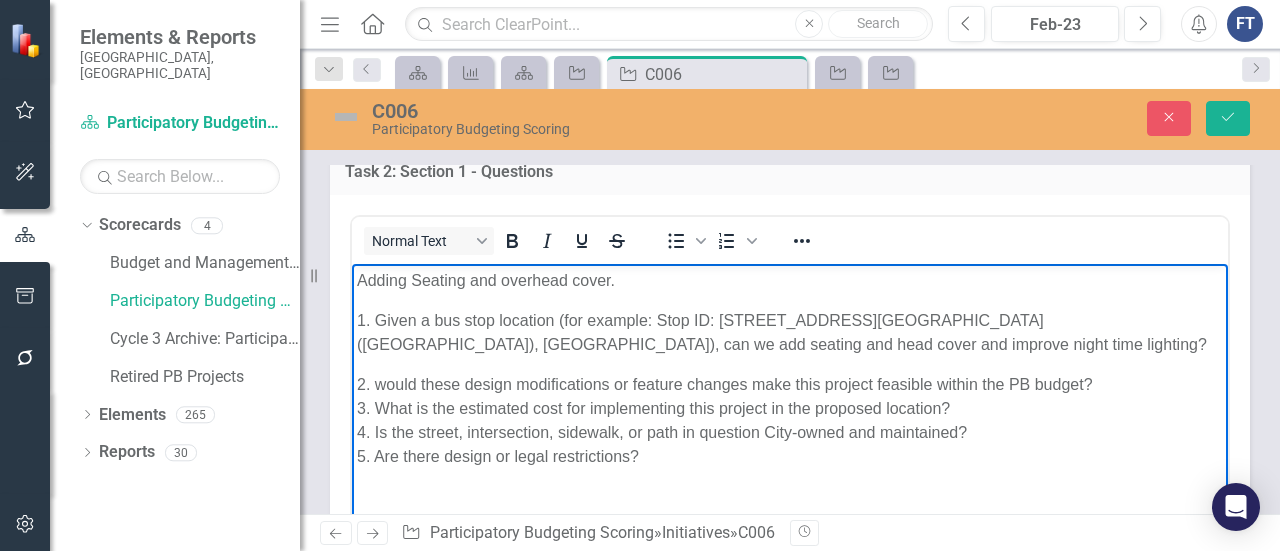 type 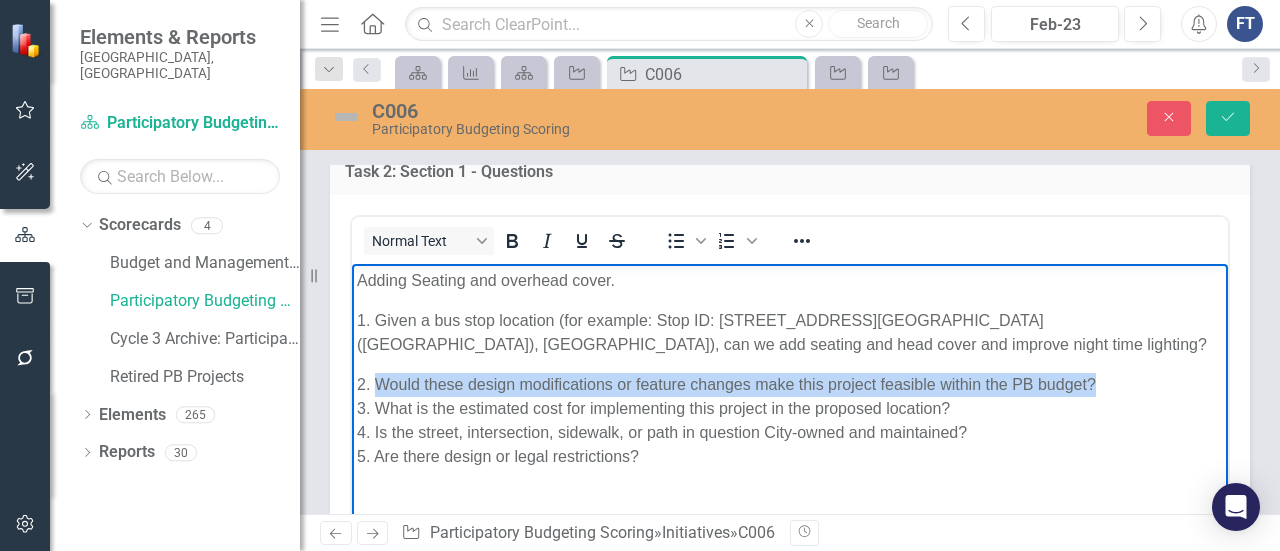 drag, startPoint x: 376, startPoint y: 386, endPoint x: 1094, endPoint y: 386, distance: 718 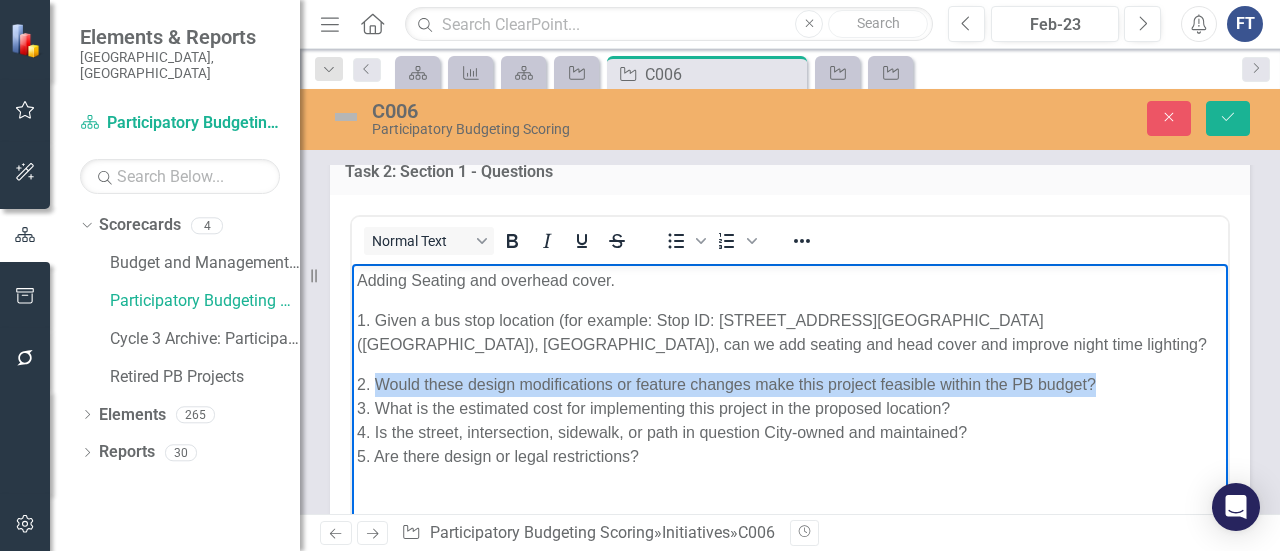 click on "2. Would these design modifications or feature changes make this project feasible within the PB budget? 3. What is the estimated cost for implementing this project in the proposed location? 4. Is the street, intersection, sidewalk, or path in question City-owned and maintained? 5. Are there design or legal restrictions?" at bounding box center (790, 420) 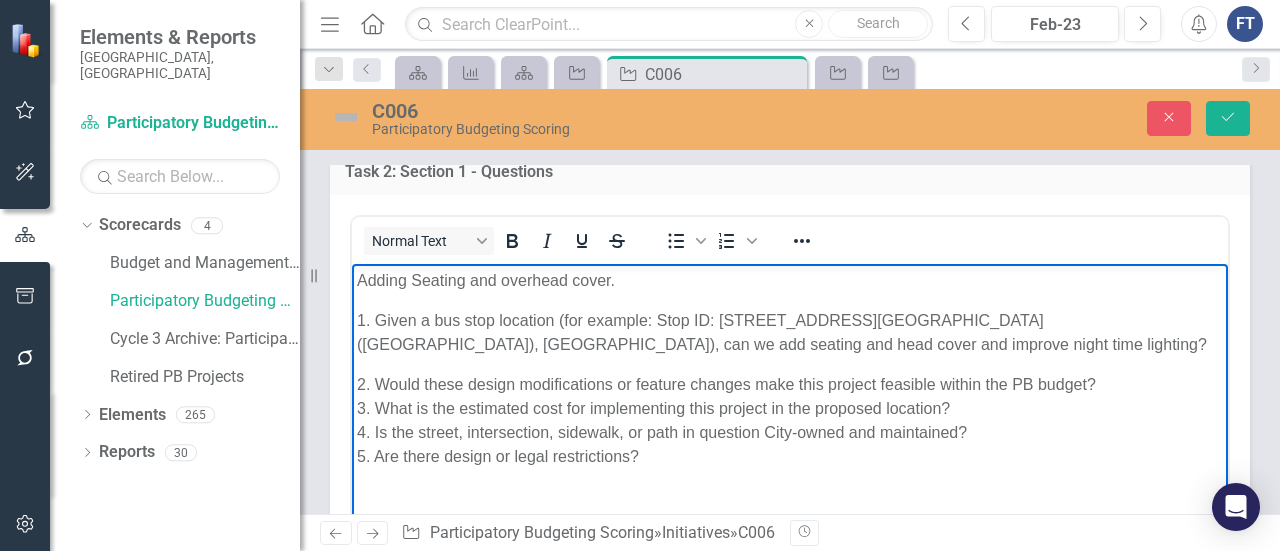 click on "2. Would these design modifications or feature changes make this project feasible within the PB budget? 3. What is the estimated cost for implementing this project in the proposed location? 4. Is the street, intersection, sidewalk, or path in question City-owned and maintained? 5. Are there design or legal restrictions?" at bounding box center (790, 420) 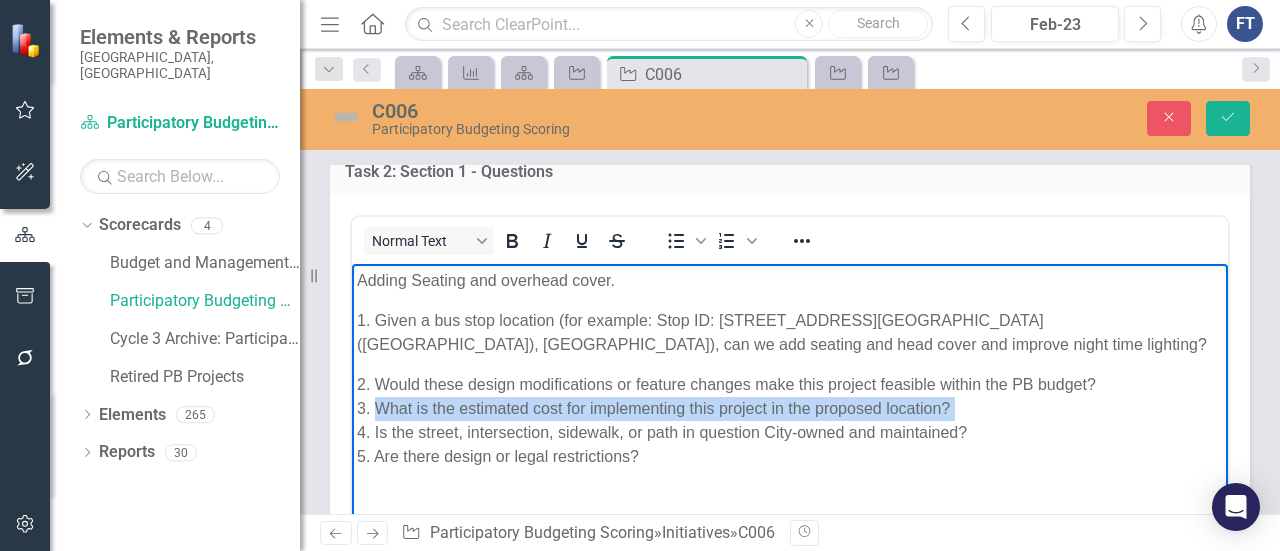 drag, startPoint x: 395, startPoint y: 405, endPoint x: 949, endPoint y: 407, distance: 554.0036 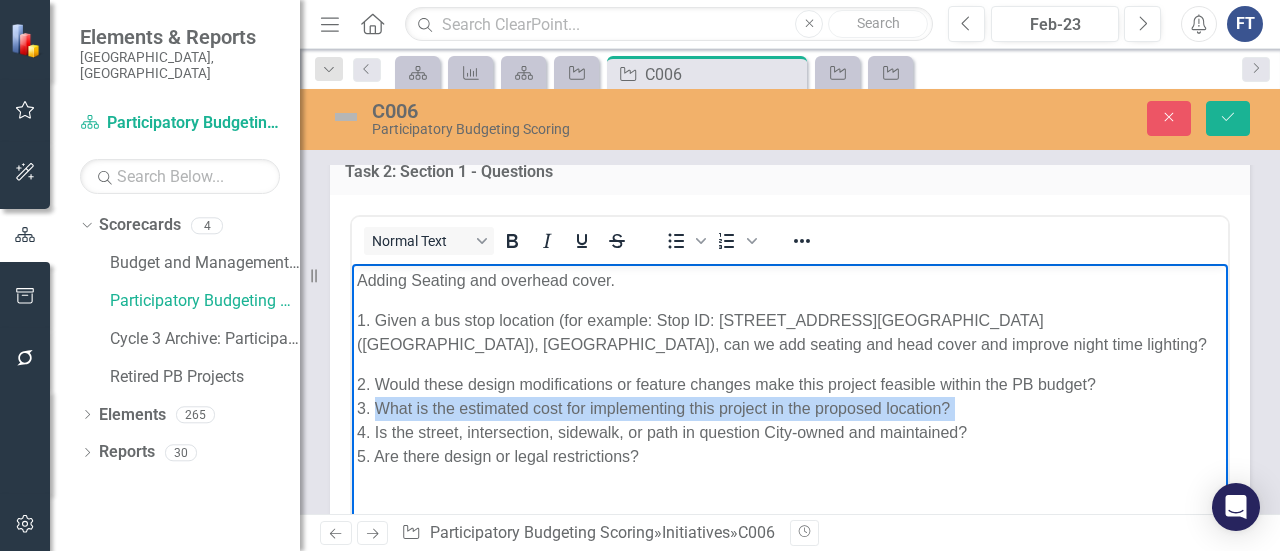 click on "2. Would these design modifications or feature changes make this project feasible within the PB budget? 3. What is the estimated cost for implementing this project in the proposed location? 4. Is the street, intersection, sidewalk, or path in question City-owned and maintained? 5. Are there design or legal restrictions?" at bounding box center (790, 420) 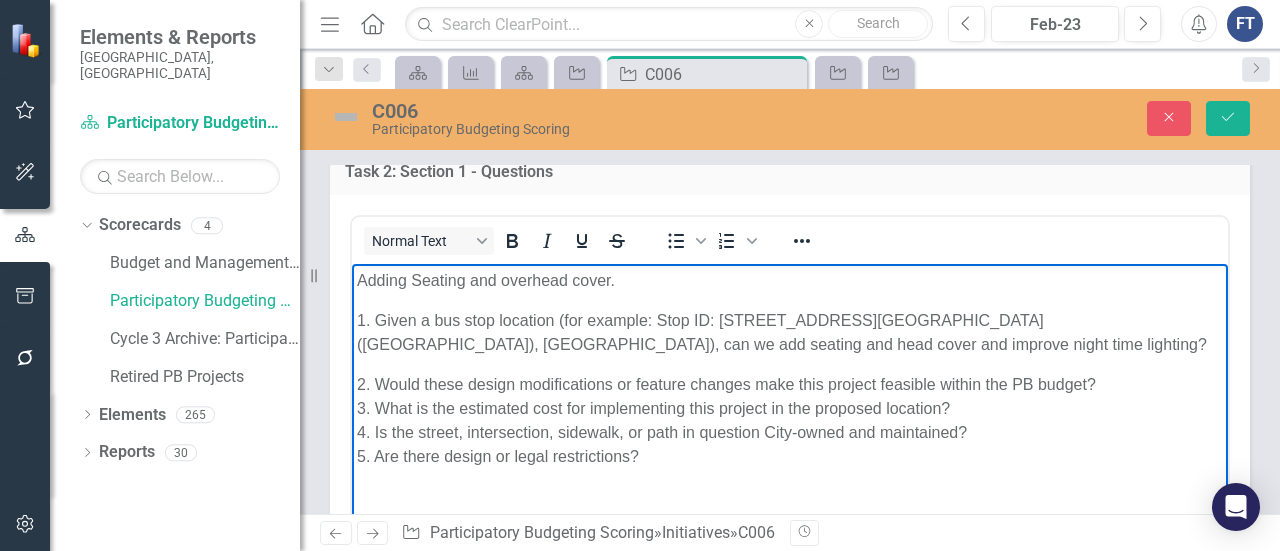 click on "2. Would these design modifications or feature changes make this project feasible within the PB budget? 3. What is the estimated cost for implementing this project in the proposed location? 4. Is the street, intersection, sidewalk, or path in question City-owned and maintained? 5. Are there design or legal restrictions?" at bounding box center [790, 420] 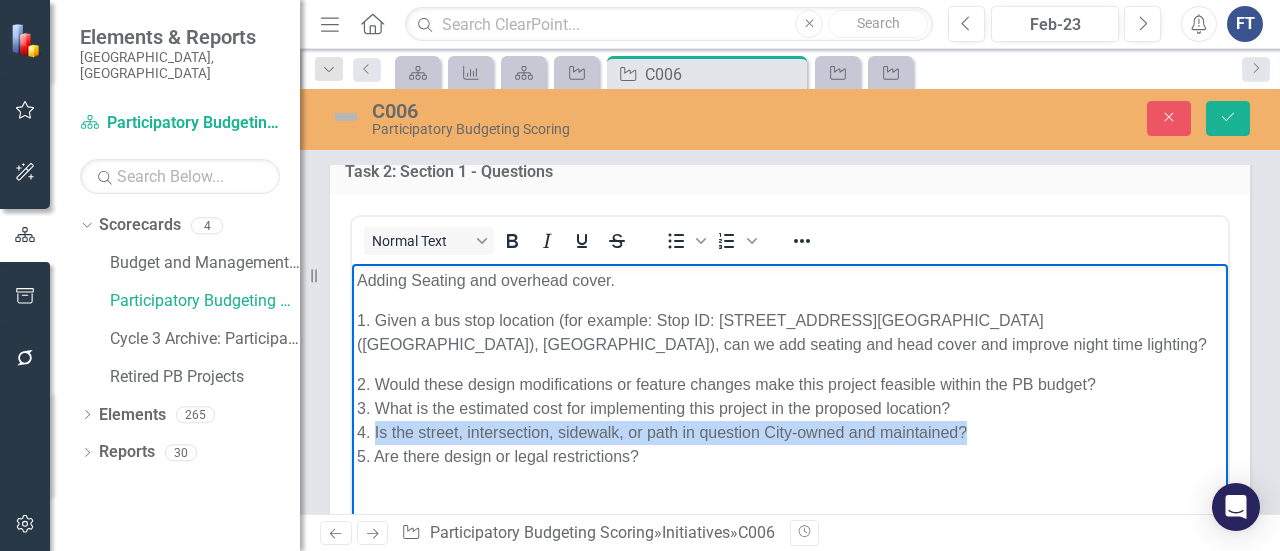 drag, startPoint x: 373, startPoint y: 435, endPoint x: 965, endPoint y: 437, distance: 592.00336 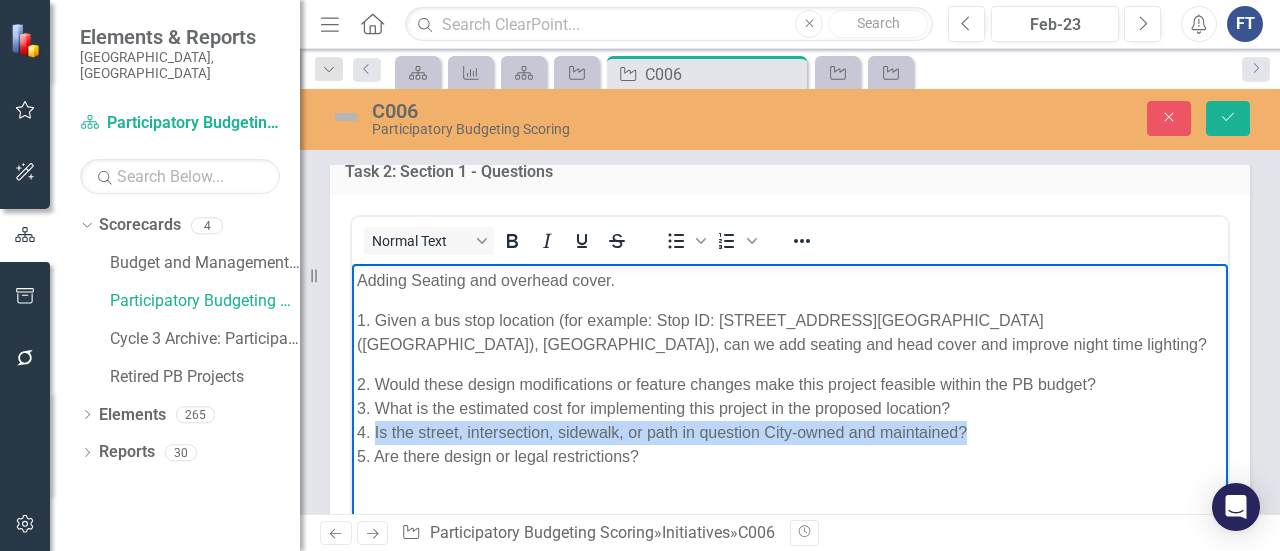 click on "2. Would these design modifications or feature changes make this project feasible within the PB budget? 3. What is the estimated cost for implementing this project in the proposed location? 4. Is the street, intersection, sidewalk, or path in question City-owned and maintained? 5. Are there design or legal restrictions?" at bounding box center [790, 420] 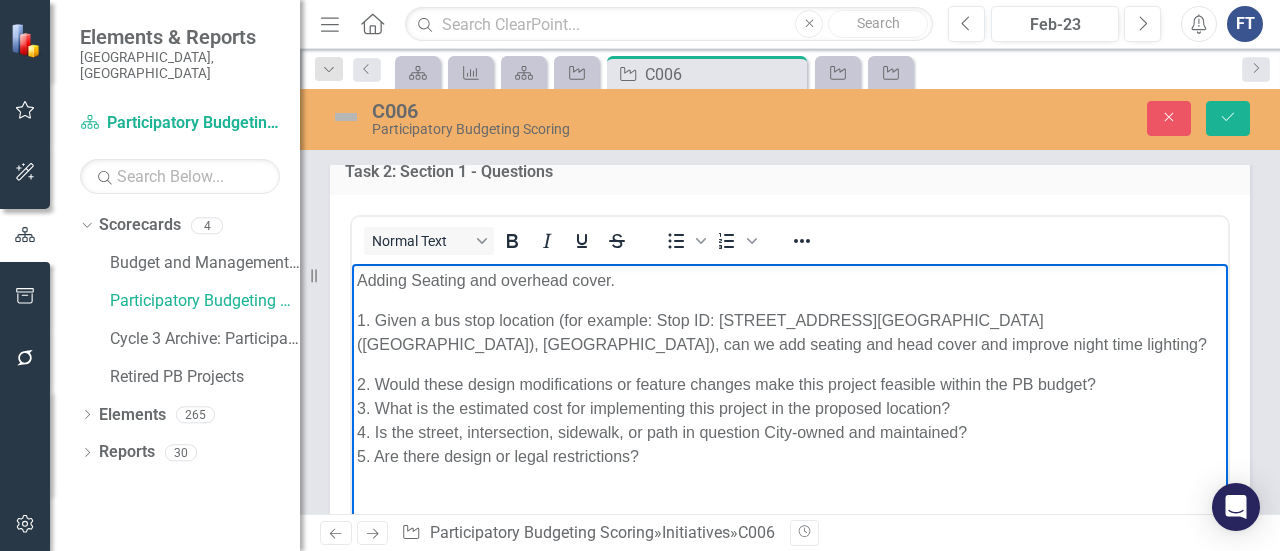 click on "2. Would these design modifications or feature changes make this project feasible within the PB budget? 3. What is the estimated cost for implementing this project in the proposed location? 4. Is the street, intersection, sidewalk, or path in question City-owned and maintained? 5. Are there design or legal restrictions?" at bounding box center [790, 420] 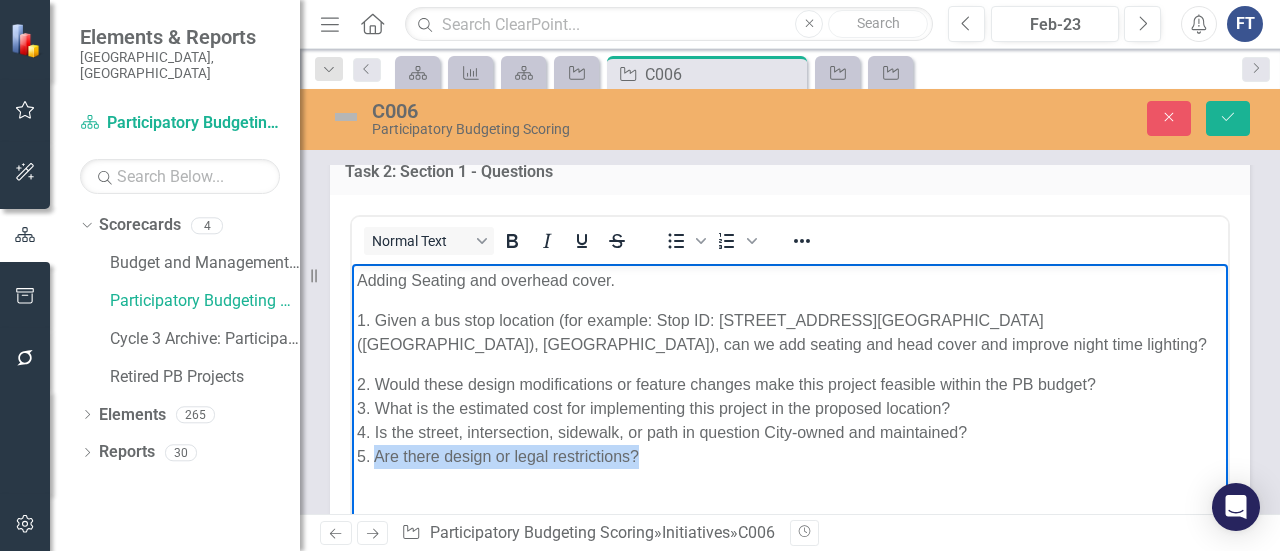 drag, startPoint x: 375, startPoint y: 459, endPoint x: 643, endPoint y: 457, distance: 268.00748 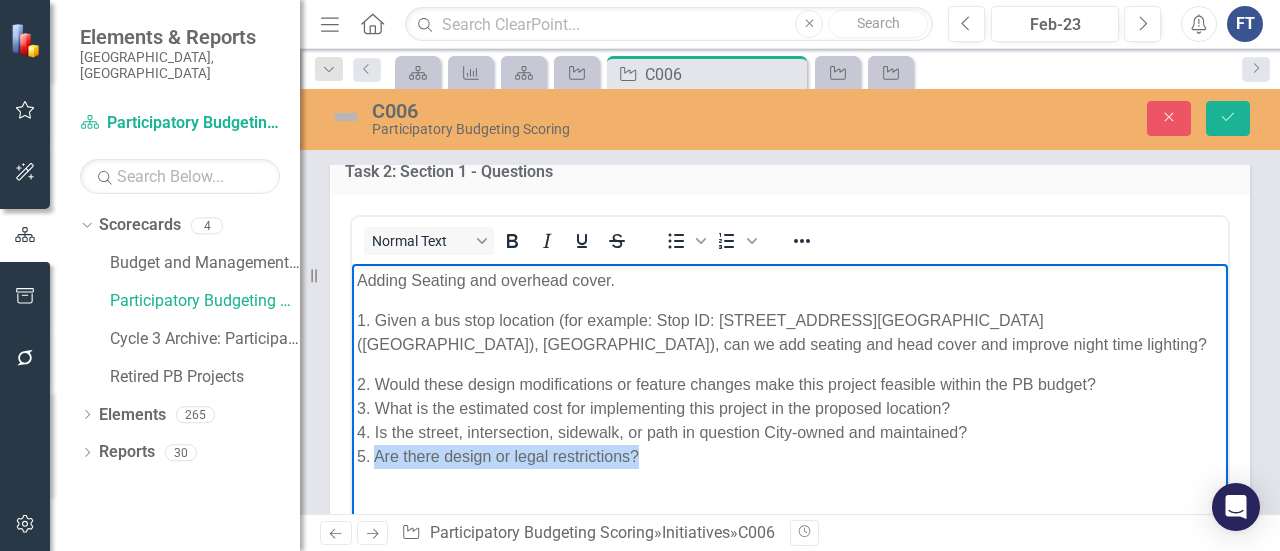 click on "2. Would these design modifications or feature changes make this project feasible within the PB budget? 3. What is the estimated cost for implementing this project in the proposed location? 4. Is the street, intersection, sidewalk, or path in question City-owned and maintained? 5. Are there design or legal restrictions?" at bounding box center [790, 420] 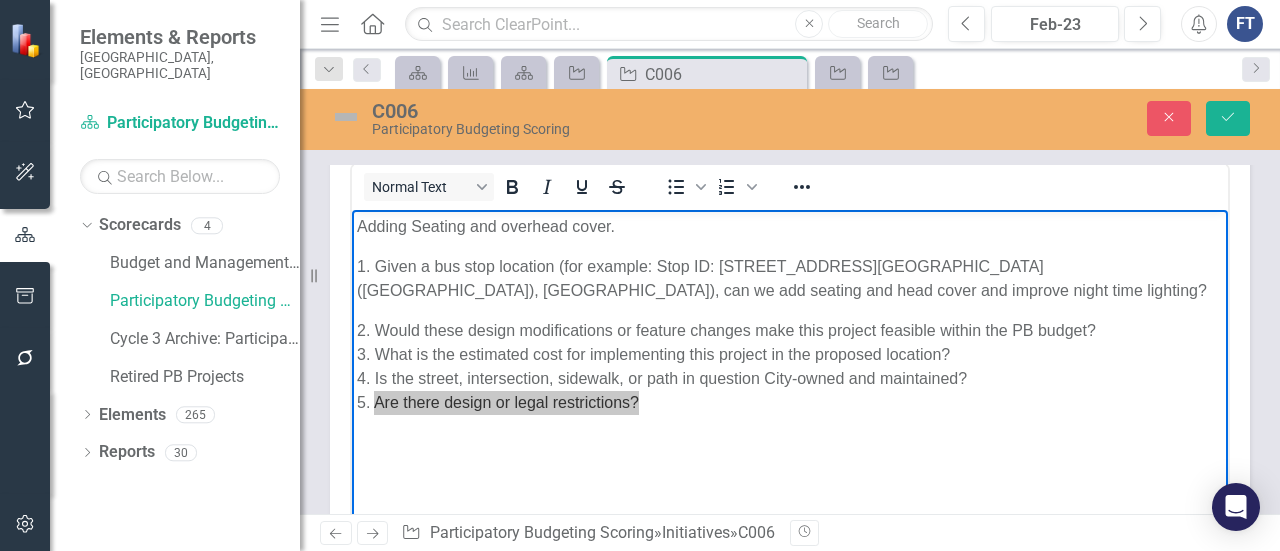scroll, scrollTop: 1600, scrollLeft: 0, axis: vertical 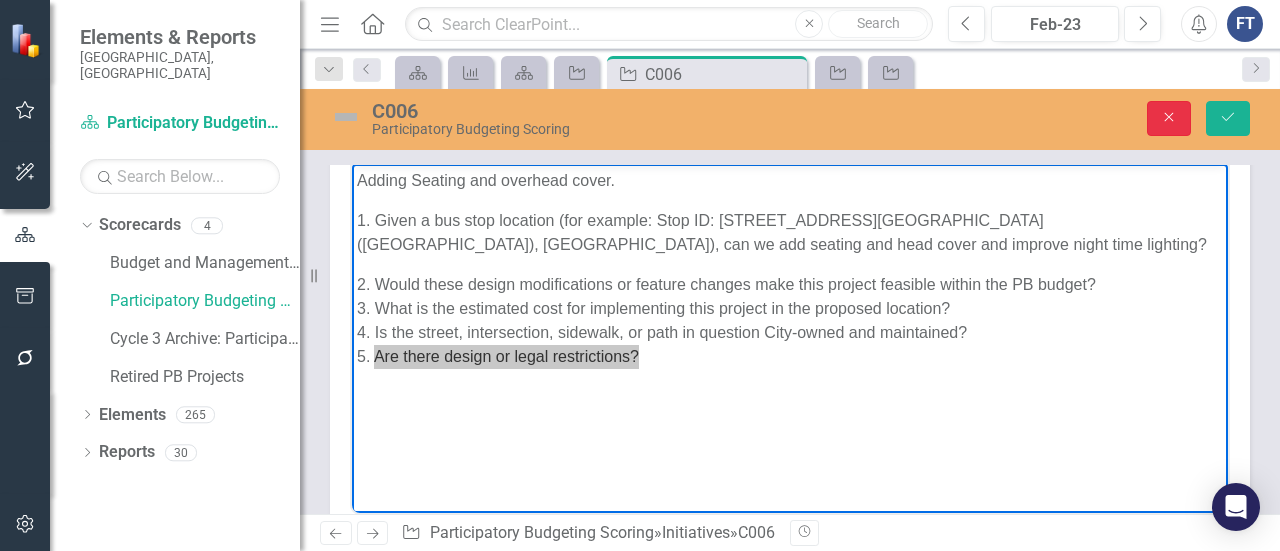 click on "Close" at bounding box center [1169, 118] 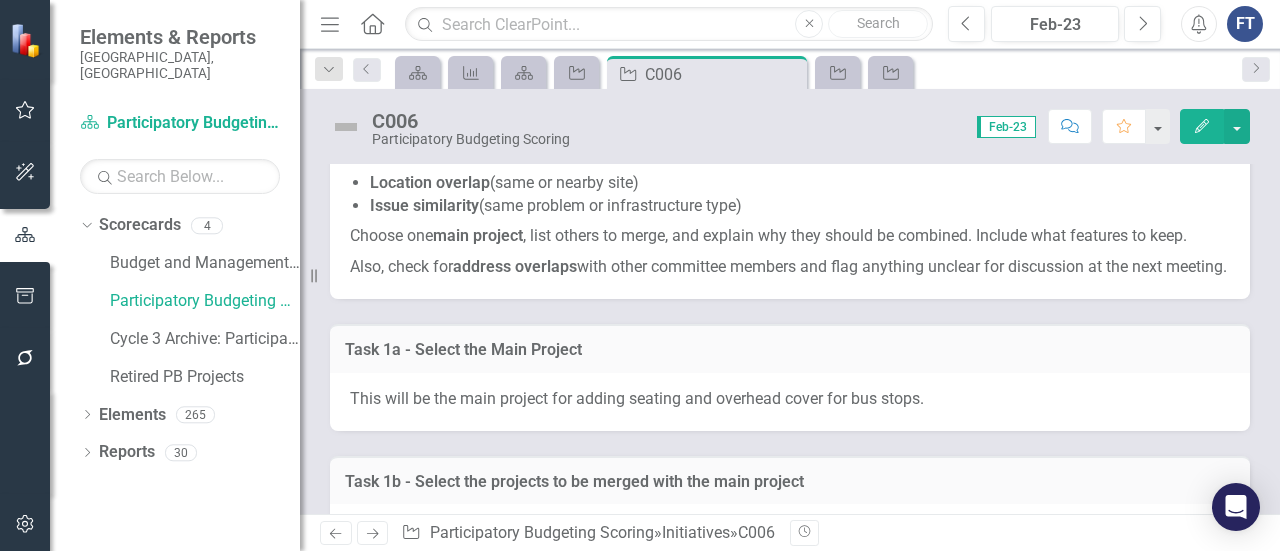 scroll, scrollTop: 1217, scrollLeft: 0, axis: vertical 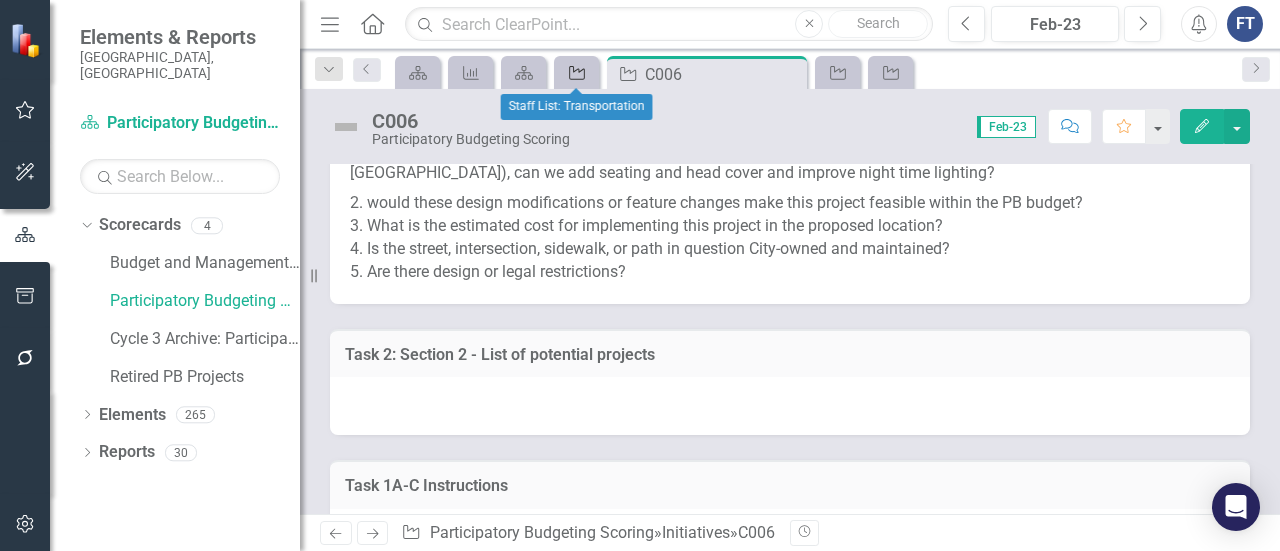 click on "Initiative" 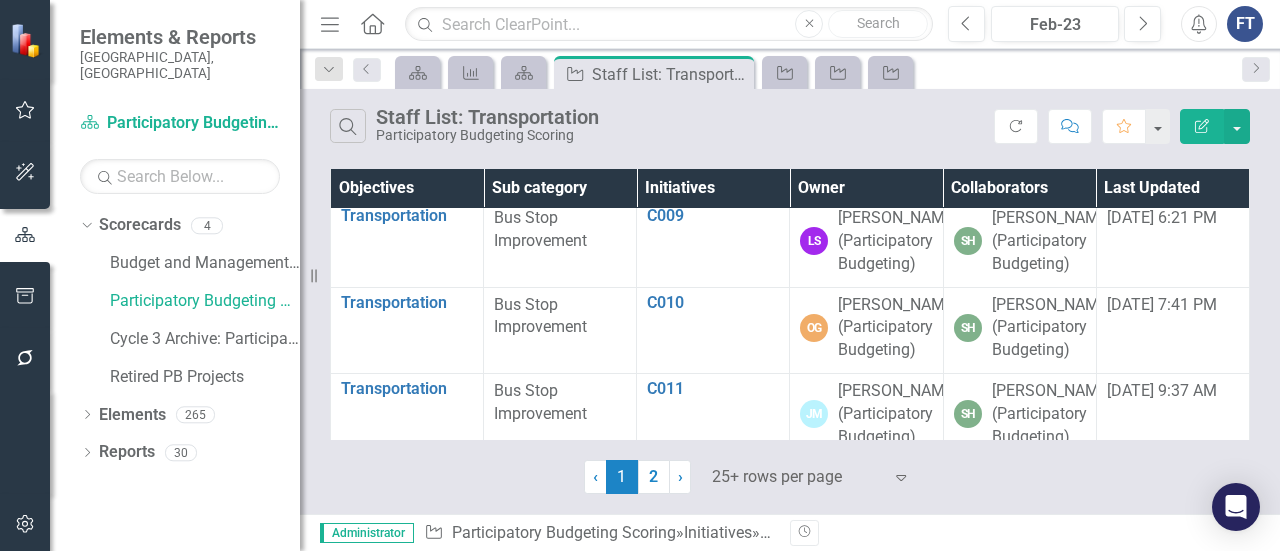 scroll, scrollTop: 800, scrollLeft: 0, axis: vertical 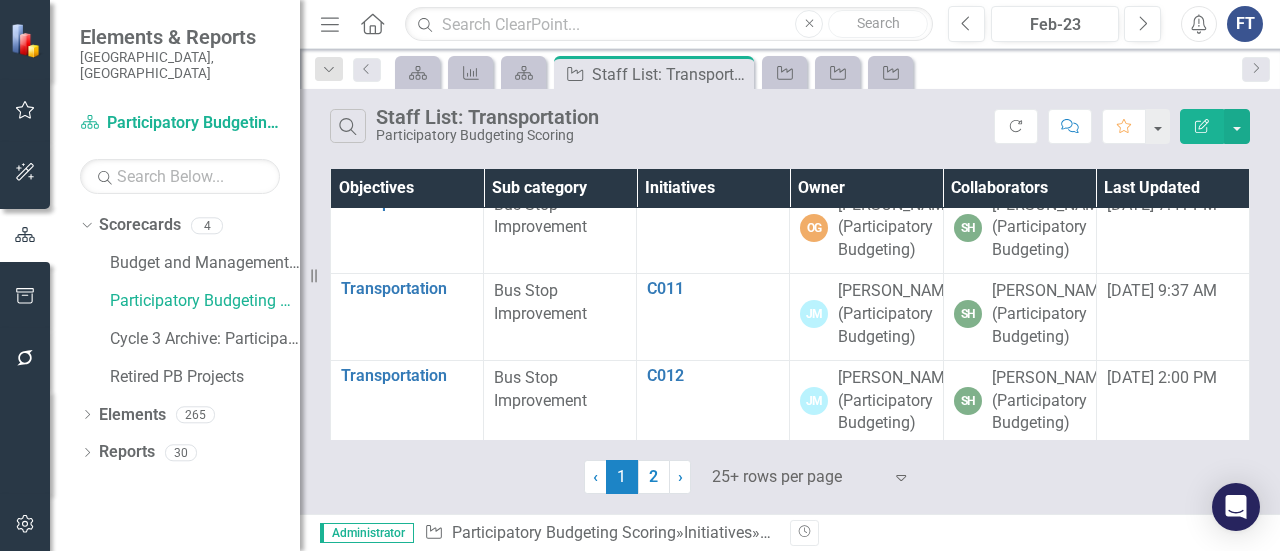 click on "C008" at bounding box center [713, 30] 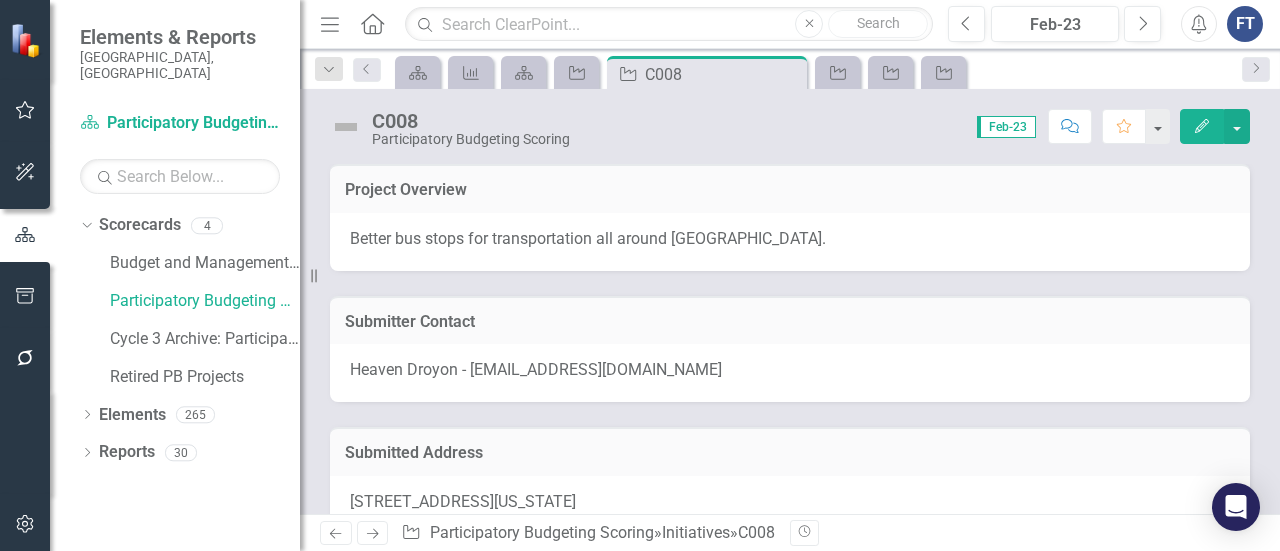 click on "Better bus stops for transportation all around [GEOGRAPHIC_DATA]." at bounding box center (790, 242) 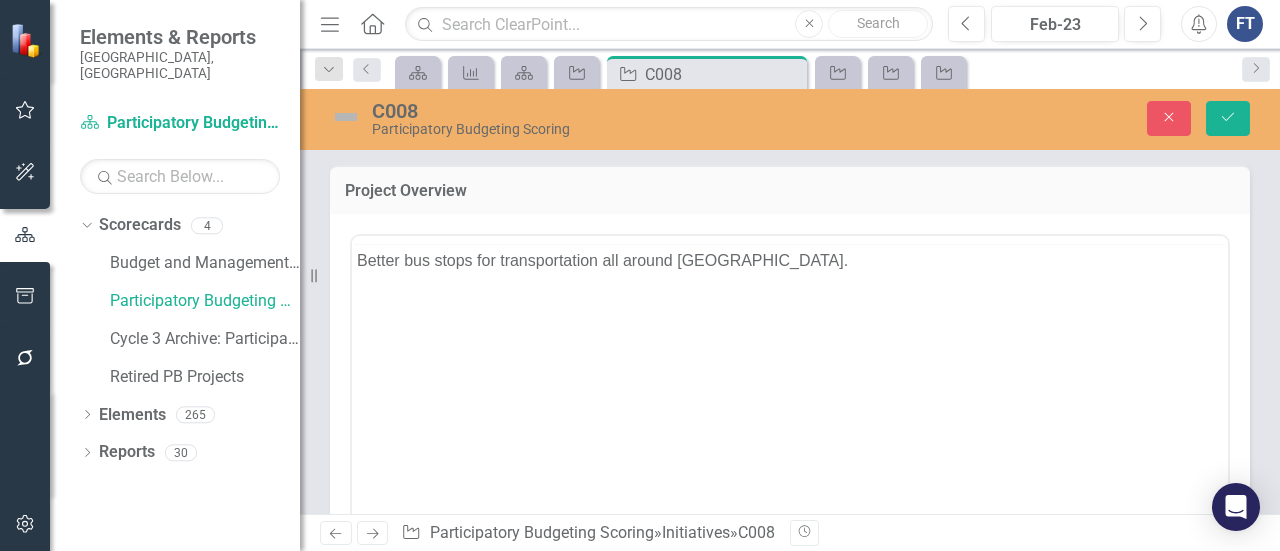 scroll, scrollTop: 0, scrollLeft: 0, axis: both 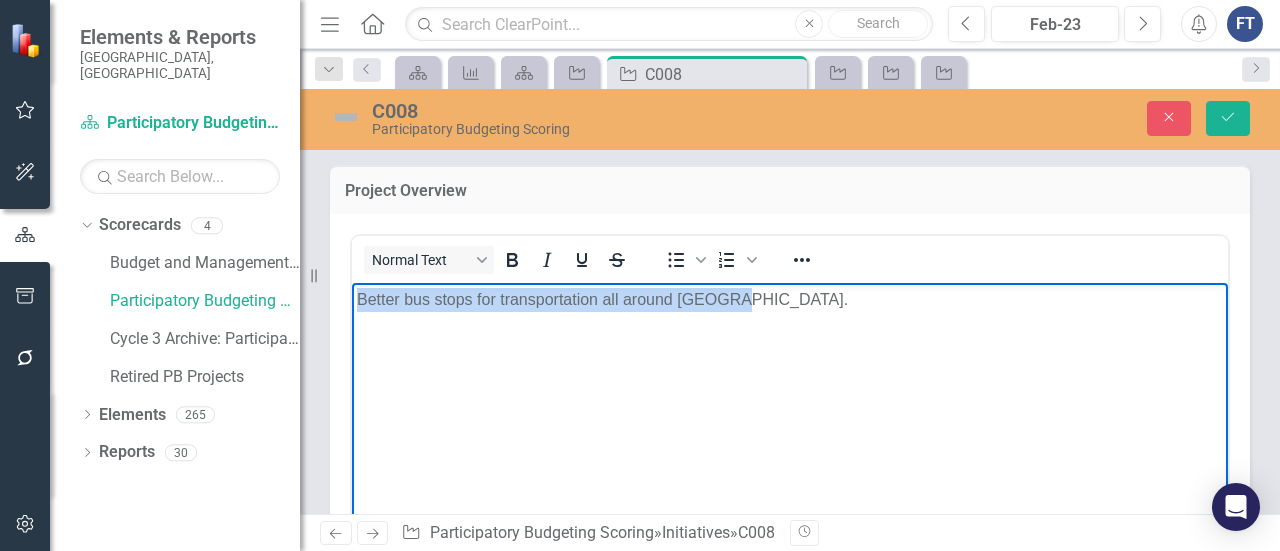 drag, startPoint x: 357, startPoint y: 302, endPoint x: 737, endPoint y: 304, distance: 380.00525 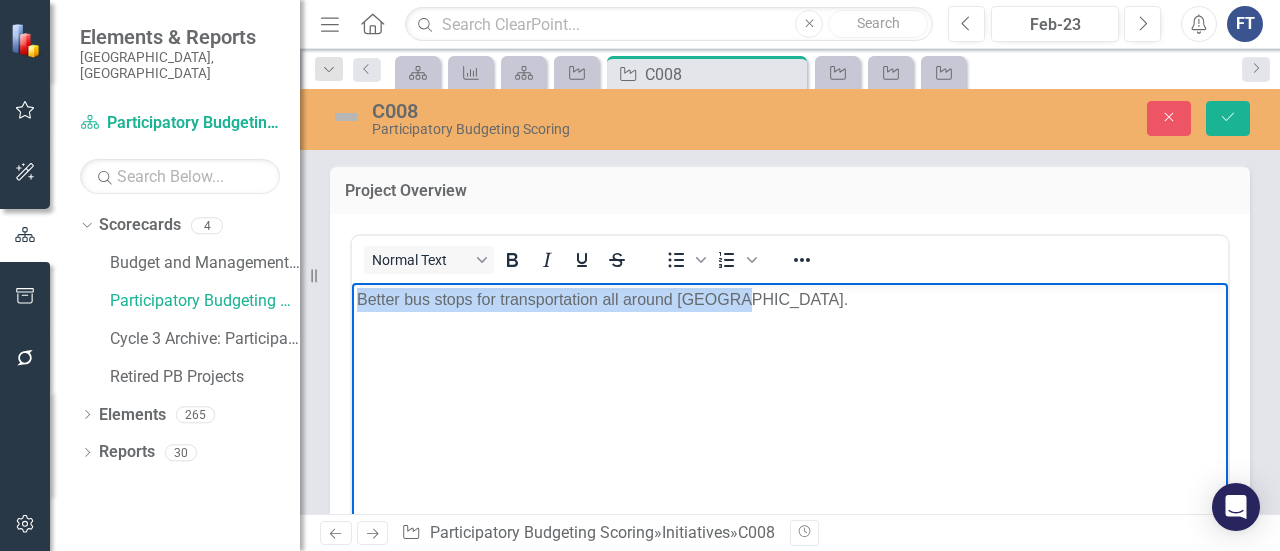 click on "Better bus stops for transportation all around [GEOGRAPHIC_DATA]." at bounding box center [790, 299] 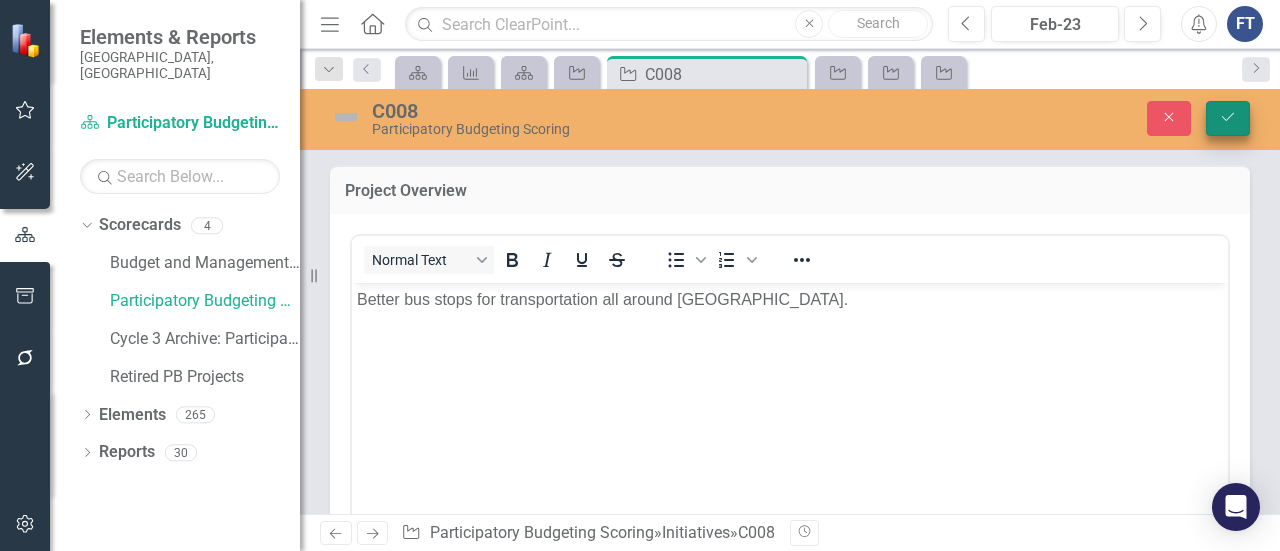 click on "Save" 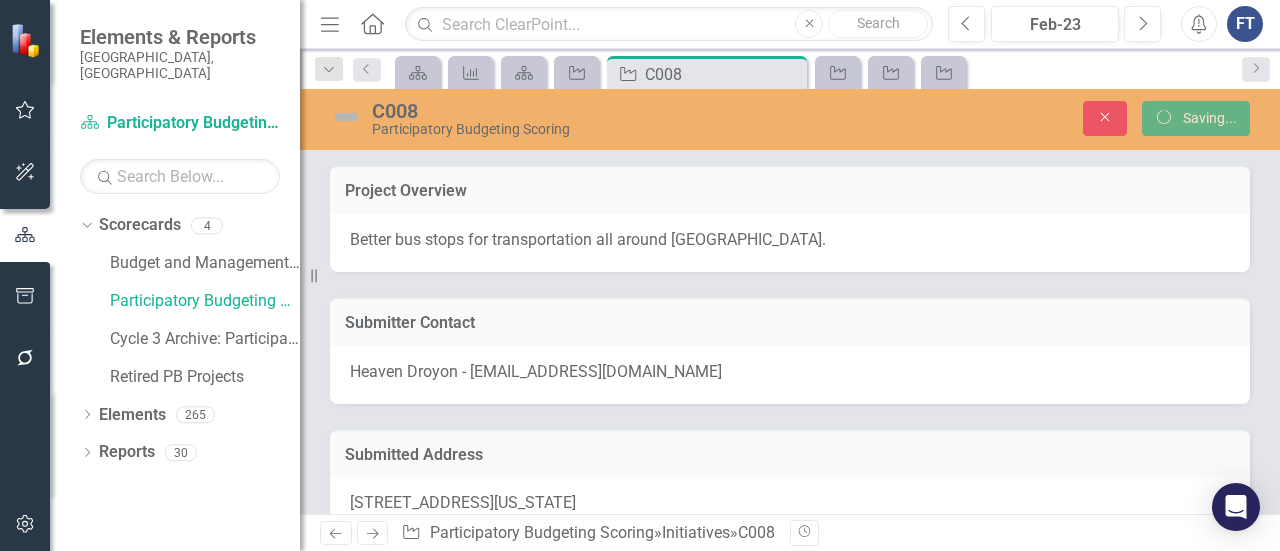 scroll, scrollTop: 0, scrollLeft: 0, axis: both 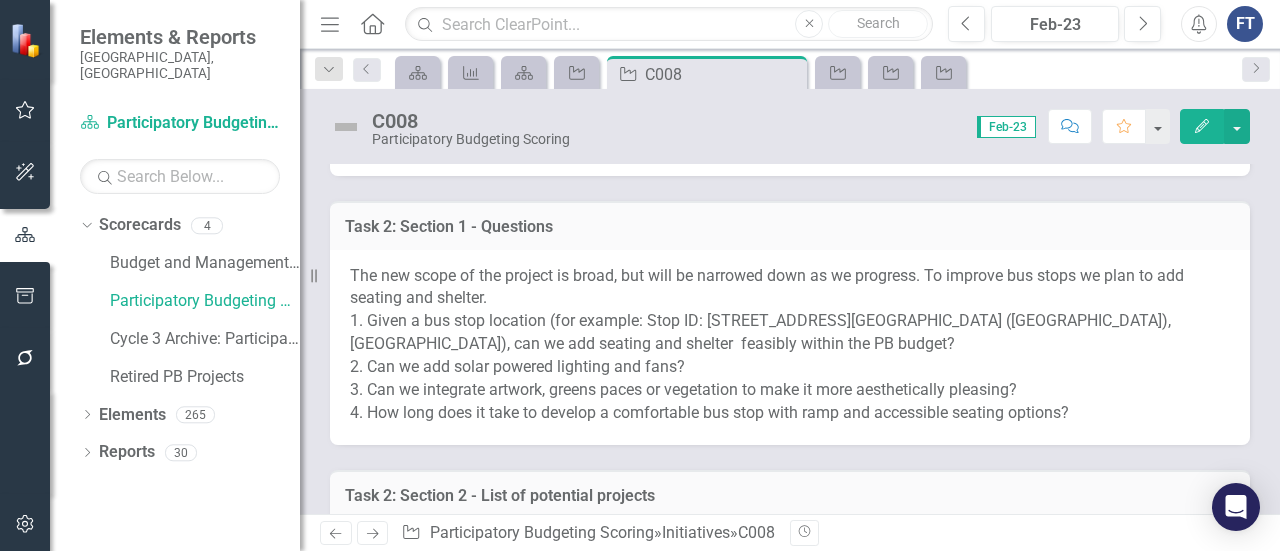 click on "The new scope of the project is broad, but will be narrowed down as we progress. To improve bus stops we plan to add seating and shelter. 1. Given a bus stop location (for example: Stop ID: [STREET_ADDRESS][GEOGRAPHIC_DATA] ([GEOGRAPHIC_DATA]), [GEOGRAPHIC_DATA]), can we add seating and shelter  feasibly within the PB budget? 2. Can we add solar powered lighting and fans? 3. Can we integrate artwork, greens paces or vegetation to make it more aesthetically pleasing? 4. How long does it take to develop a comfortable bus stop with ramp and accessible seating options?" at bounding box center [790, 345] 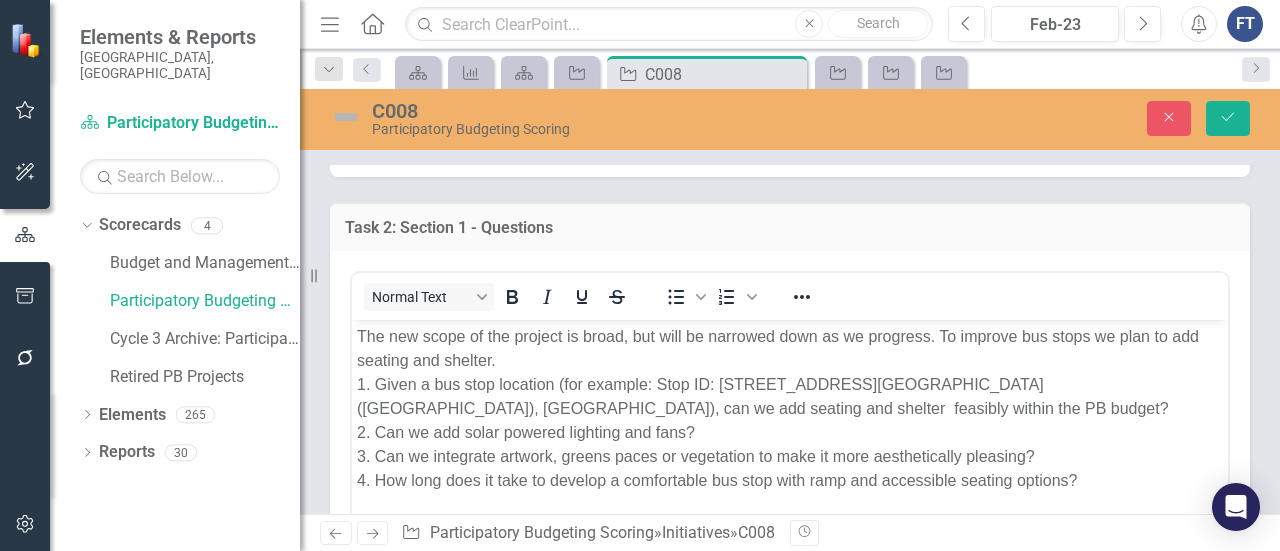 scroll, scrollTop: 0, scrollLeft: 0, axis: both 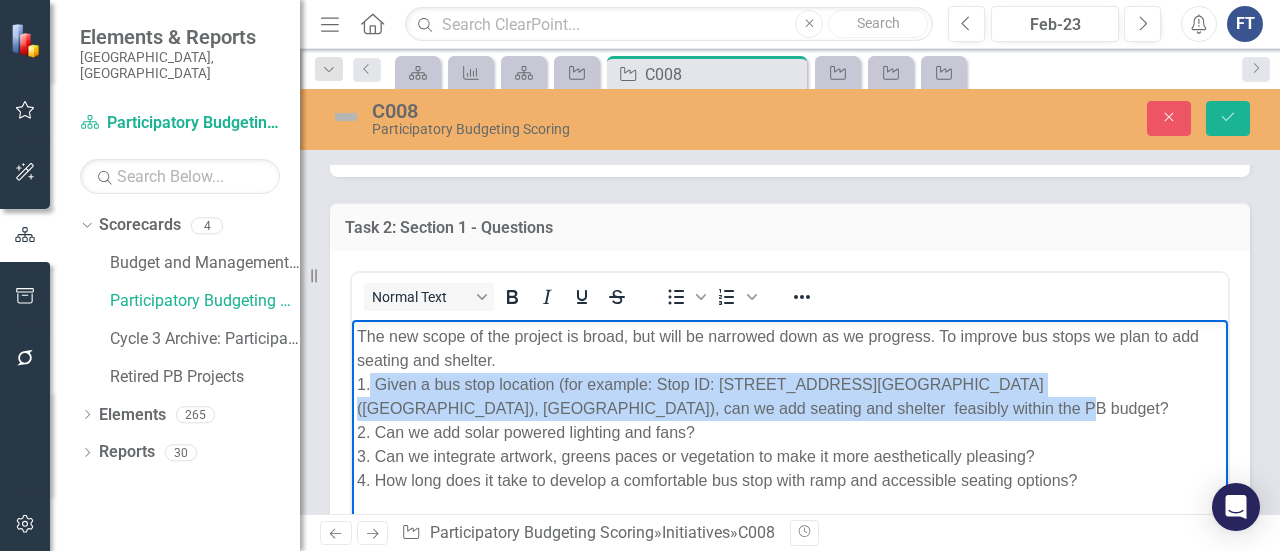 drag, startPoint x: 372, startPoint y: 384, endPoint x: 798, endPoint y: 402, distance: 426.38013 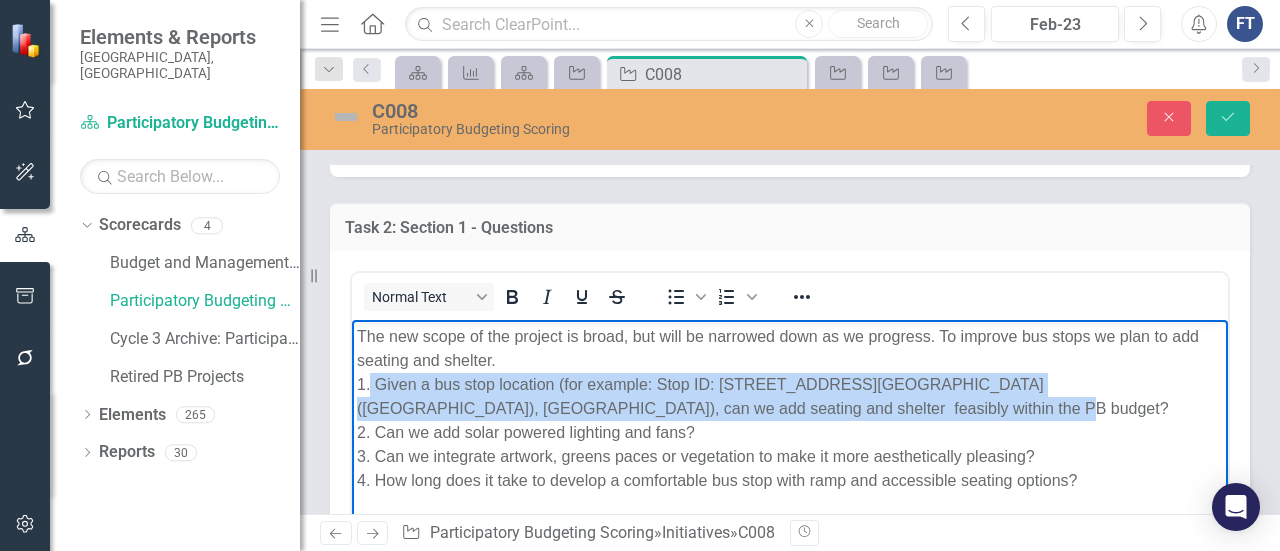 click on "The new scope of the project is broad, but will be narrowed down as we progress. To improve bus stops we plan to add seating and shelter. 1. Given a bus stop location (for example: Stop ID: [STREET_ADDRESS][GEOGRAPHIC_DATA] ([GEOGRAPHIC_DATA]), [GEOGRAPHIC_DATA]), can we add seating and shelter  feasibly within the PB budget? 2. Can we add solar powered lighting and fans? 3. Can we integrate artwork, greens paces or vegetation to make it more aesthetically pleasing? 4. How long does it take to develop a comfortable bus stop with ramp and accessible seating options?" at bounding box center (790, 408) 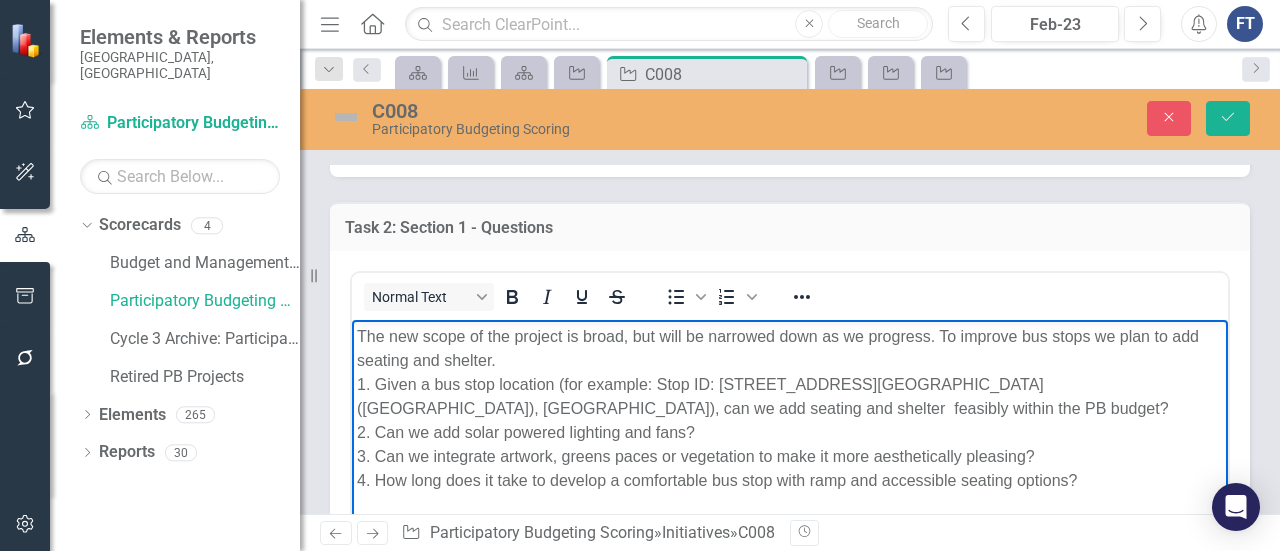 click on "The new scope of the project is broad, but will be narrowed down as we progress. To improve bus stops we plan to add seating and shelter. 1. Given a bus stop location (for example: Stop ID: [STREET_ADDRESS][GEOGRAPHIC_DATA] ([GEOGRAPHIC_DATA]), [GEOGRAPHIC_DATA]), can we add seating and shelter  feasibly within the PB budget? 2. Can we add solar powered lighting and fans? 3. Can we integrate artwork, greens paces or vegetation to make it more aesthetically pleasing? 4. How long does it take to develop a comfortable bus stop with ramp and accessible seating options?" at bounding box center [790, 408] 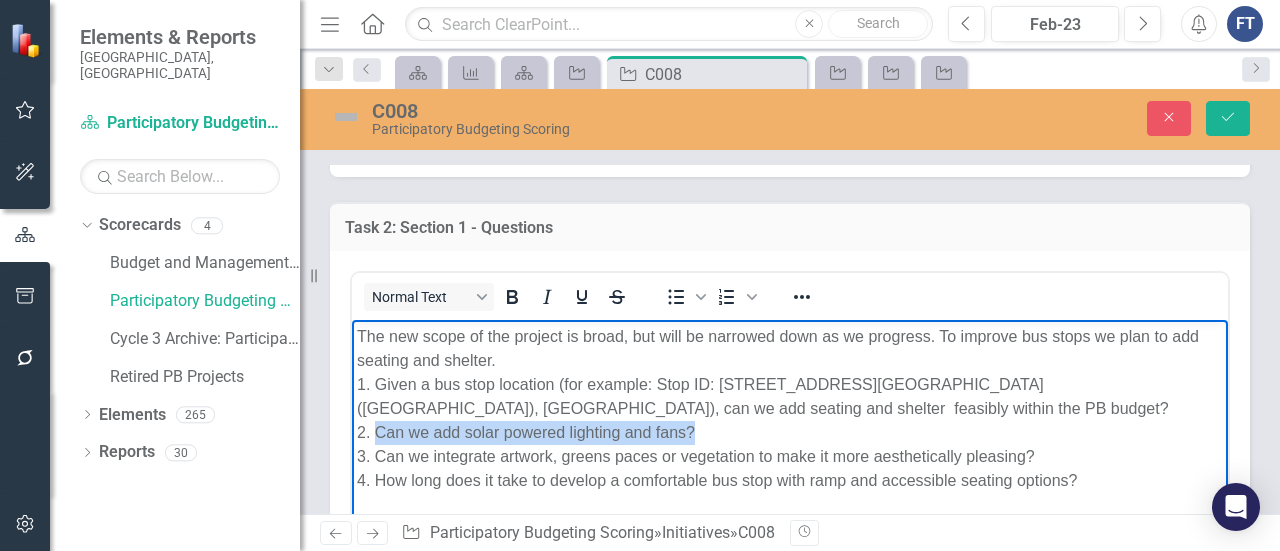 drag, startPoint x: 376, startPoint y: 430, endPoint x: 692, endPoint y: 431, distance: 316.0016 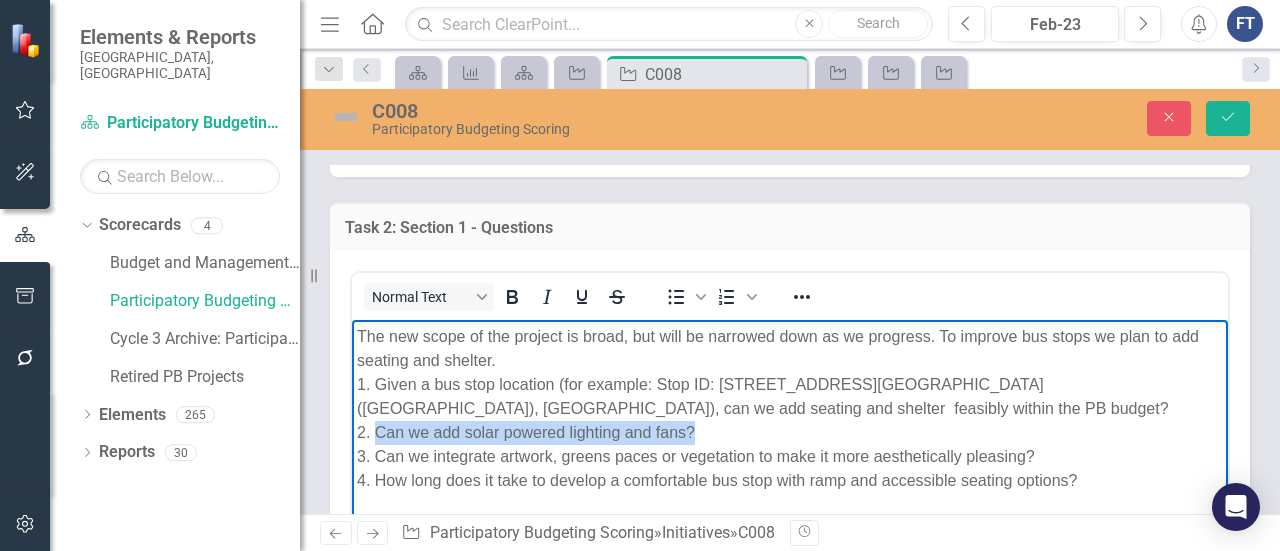 click on "The new scope of the project is broad, but will be narrowed down as we progress. To improve bus stops we plan to add seating and shelter. 1. Given a bus stop location (for example: Stop ID: [STREET_ADDRESS][GEOGRAPHIC_DATA] ([GEOGRAPHIC_DATA]), [GEOGRAPHIC_DATA]), can we add seating and shelter  feasibly within the PB budget? 2. Can we add solar powered lighting and fans? 3. Can we integrate artwork, greens paces or vegetation to make it more aesthetically pleasing? 4. How long does it take to develop a comfortable bus stop with ramp and accessible seating options?" at bounding box center (790, 408) 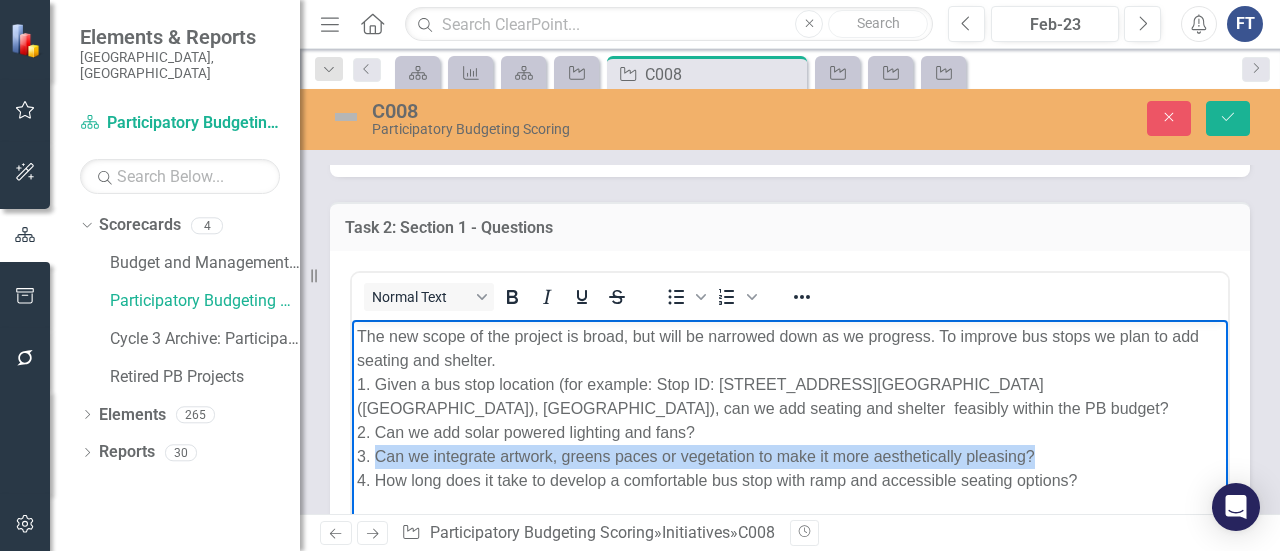 click on "The new scope of the project is broad, but will be narrowed down as we progress. To improve bus stops we plan to add seating and shelter. 1. Given a bus stop location (for example: Stop ID: [STREET_ADDRESS][GEOGRAPHIC_DATA] ([GEOGRAPHIC_DATA]), [GEOGRAPHIC_DATA]), can we add seating and shelter  feasibly within the PB budget? 2. Can we add solar powered lighting and fans? 3. Can we integrate artwork, greens paces or vegetation to make it more aesthetically pleasing? 4. How long does it take to develop a comfortable bus stop with ramp and accessible seating options?" at bounding box center (790, 408) 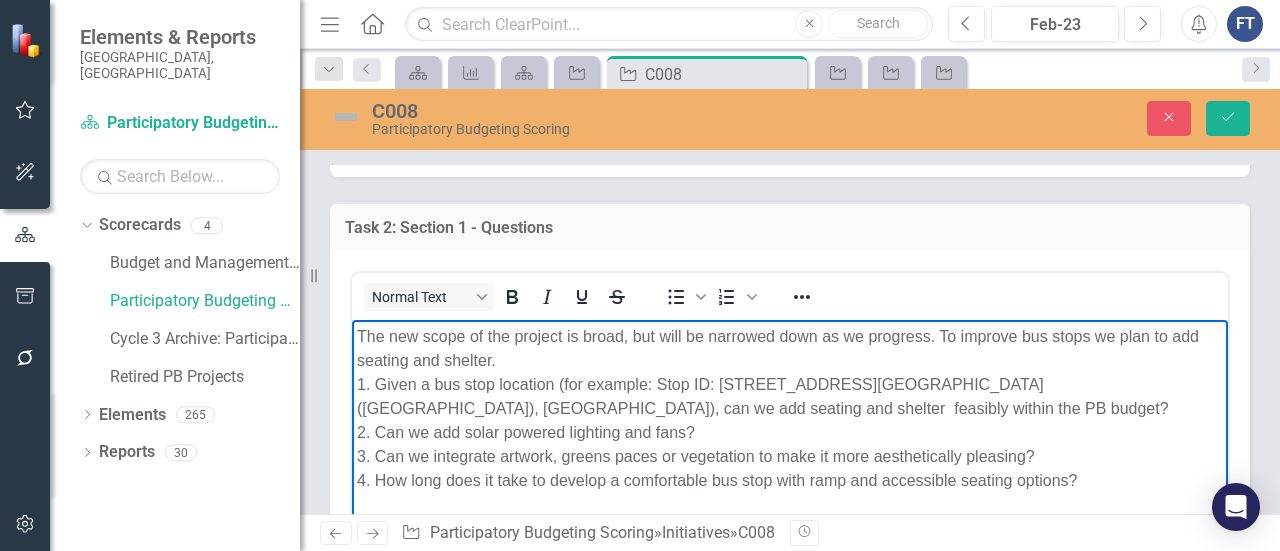 drag, startPoint x: 1030, startPoint y: 458, endPoint x: 912, endPoint y: 471, distance: 118.71394 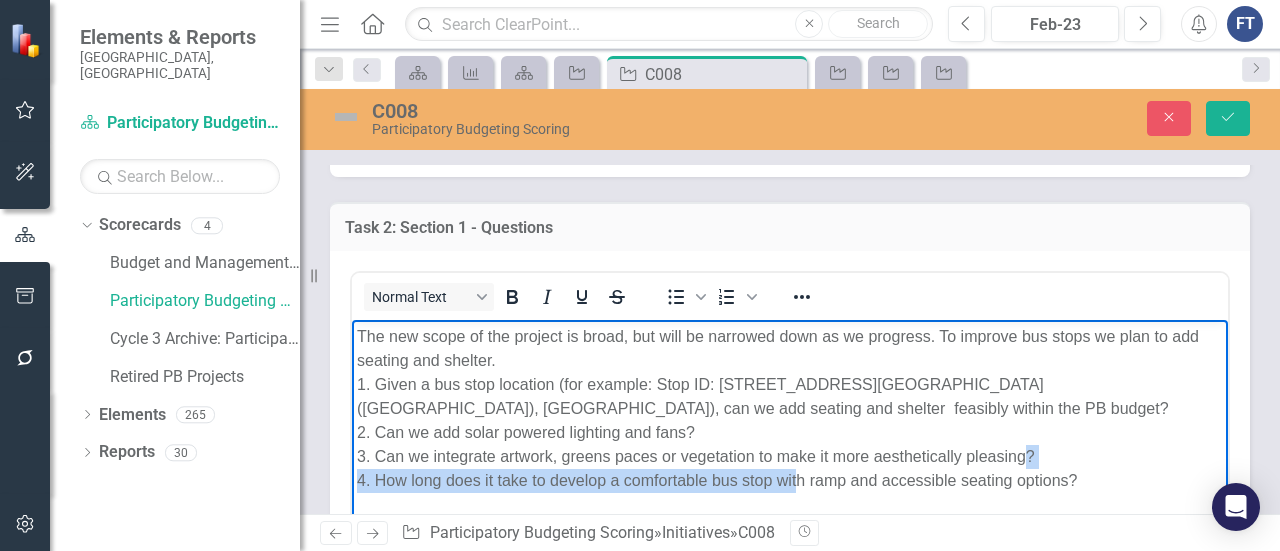 drag, startPoint x: 1030, startPoint y: 458, endPoint x: 796, endPoint y: 472, distance: 234.41843 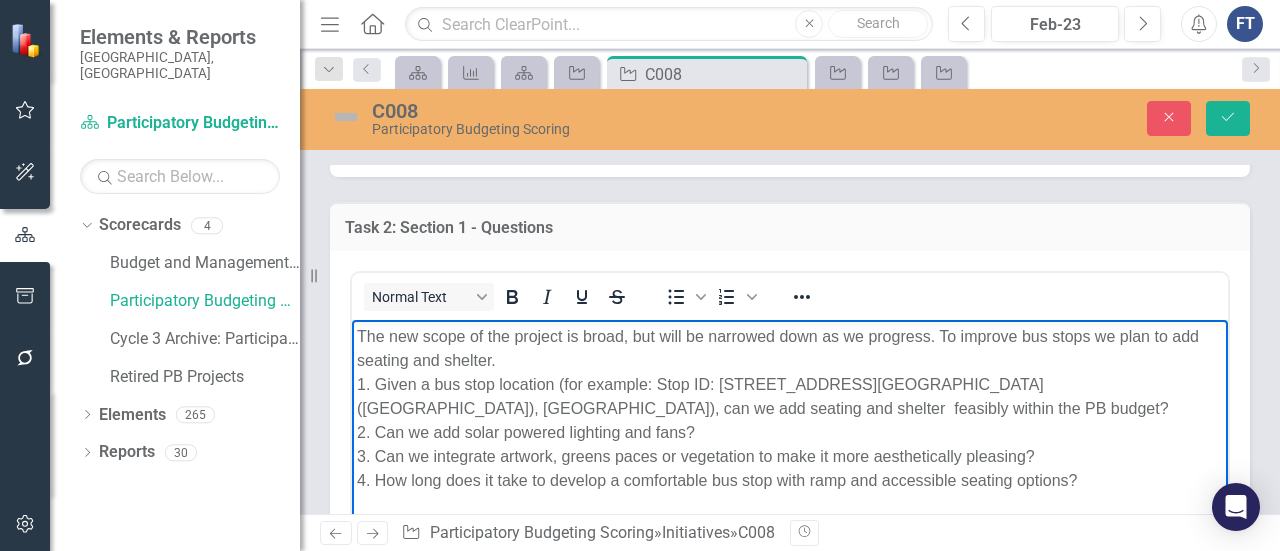 click on "The new scope of the project is broad, but will be narrowed down as we progress. To improve bus stops we plan to add seating and shelter. 1. Given a bus stop location (for example: Stop ID: [STREET_ADDRESS][GEOGRAPHIC_DATA] ([GEOGRAPHIC_DATA]), [GEOGRAPHIC_DATA]), can we add seating and shelter  feasibly within the PB budget? 2. Can we add solar powered lighting and fans? 3. Can we integrate artwork, greens paces or vegetation to make it more aesthetically pleasing? 4. How long does it take to develop a comfortable bus stop with ramp and accessible seating options?" at bounding box center (790, 408) 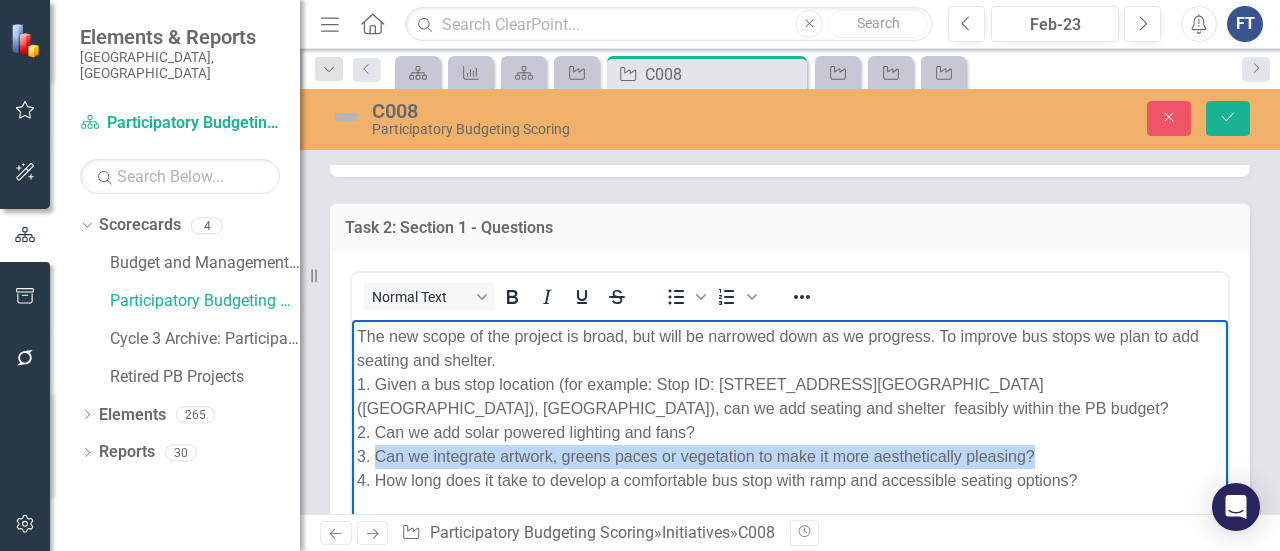 drag, startPoint x: 376, startPoint y: 460, endPoint x: 1044, endPoint y: 449, distance: 668.0906 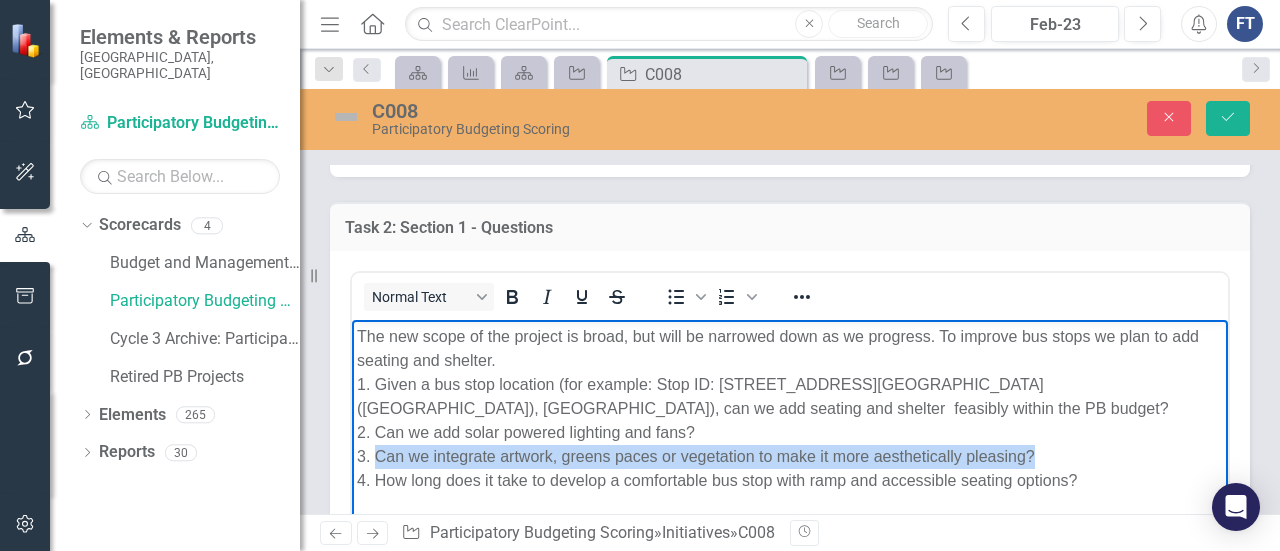 click on "The new scope of the project is broad, but will be narrowed down as we progress. To improve bus stops we plan to add seating and shelter. 1. Given a bus stop location (for example: Stop ID: [STREET_ADDRESS][GEOGRAPHIC_DATA] ([GEOGRAPHIC_DATA]), [GEOGRAPHIC_DATA]), can we add seating and shelter  feasibly within the PB budget? 2. Can we add solar powered lighting and fans? 3. Can we integrate artwork, greens paces or vegetation to make it more aesthetically pleasing? 4. How long does it take to develop a comfortable bus stop with ramp and accessible seating options?" at bounding box center [790, 408] 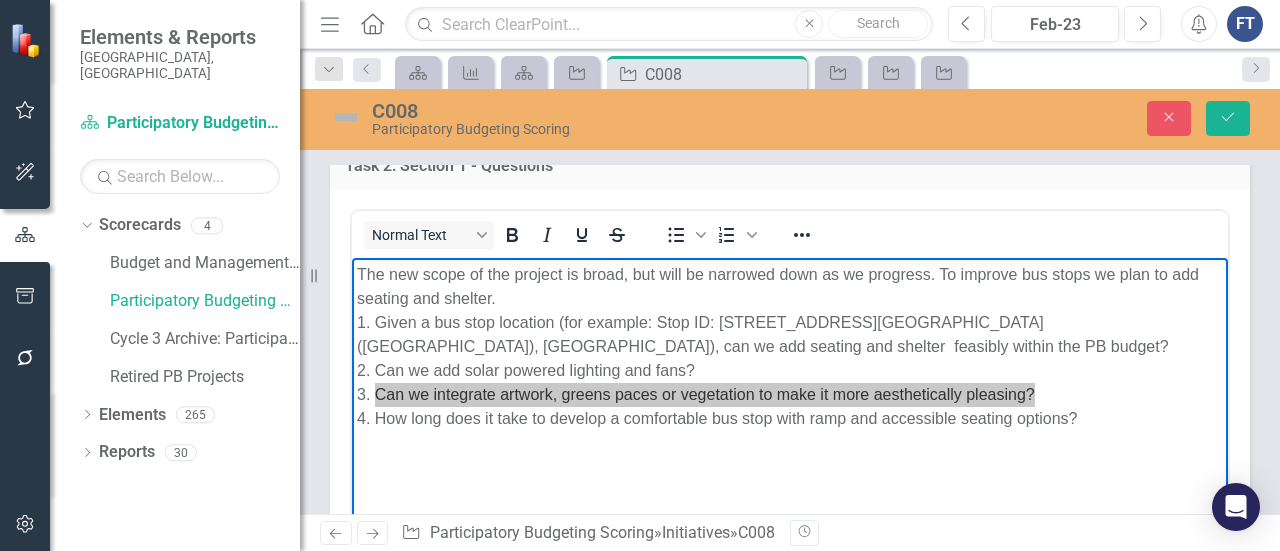 scroll, scrollTop: 1184, scrollLeft: 0, axis: vertical 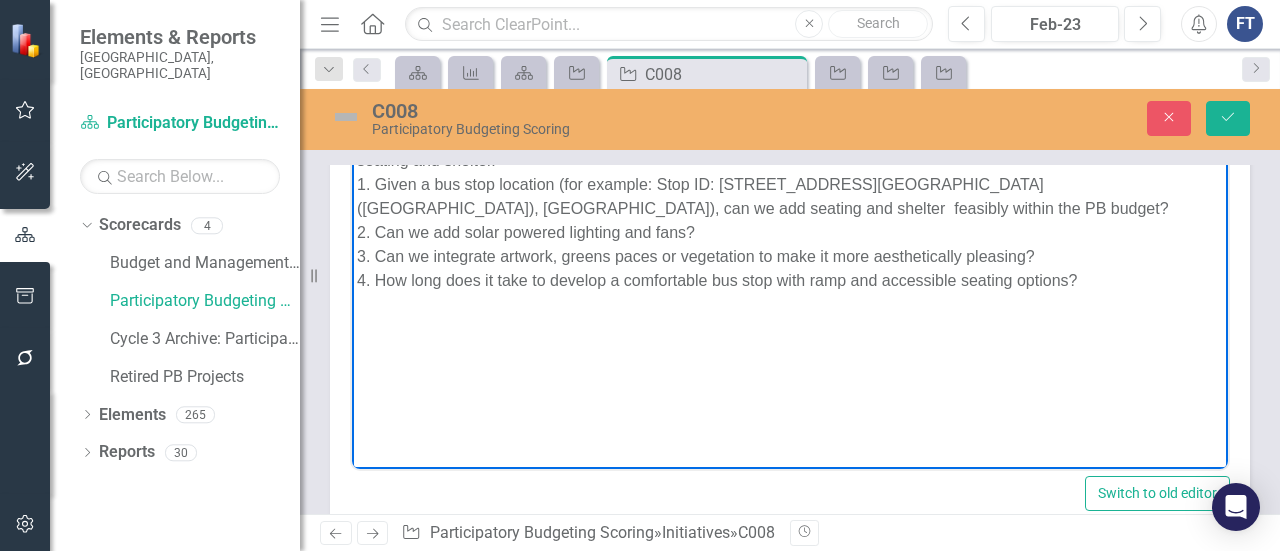 click on "The new scope of the project is broad, but will be narrowed down as we progress. To improve bus stops we plan to add seating and shelter. 1. Given a bus stop location (for example: Stop ID: [STREET_ADDRESS][GEOGRAPHIC_DATA] ([GEOGRAPHIC_DATA]), [GEOGRAPHIC_DATA]), can we add seating and shelter  feasibly within the PB budget? 2. Can we add solar powered lighting and fans? 3. Can we integrate artwork, greens paces or vegetation to make it more aesthetically pleasing? 4. How long does it take to develop a comfortable bus stop with ramp and accessible seating options?" at bounding box center (790, 208) 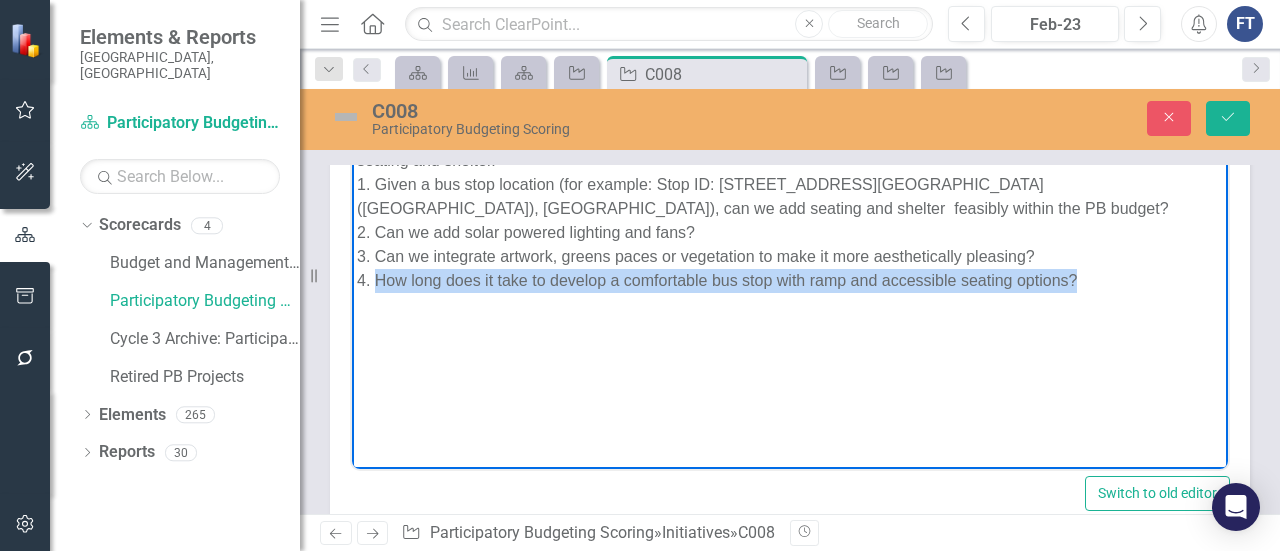 drag, startPoint x: 376, startPoint y: 275, endPoint x: 1078, endPoint y: 287, distance: 702.10254 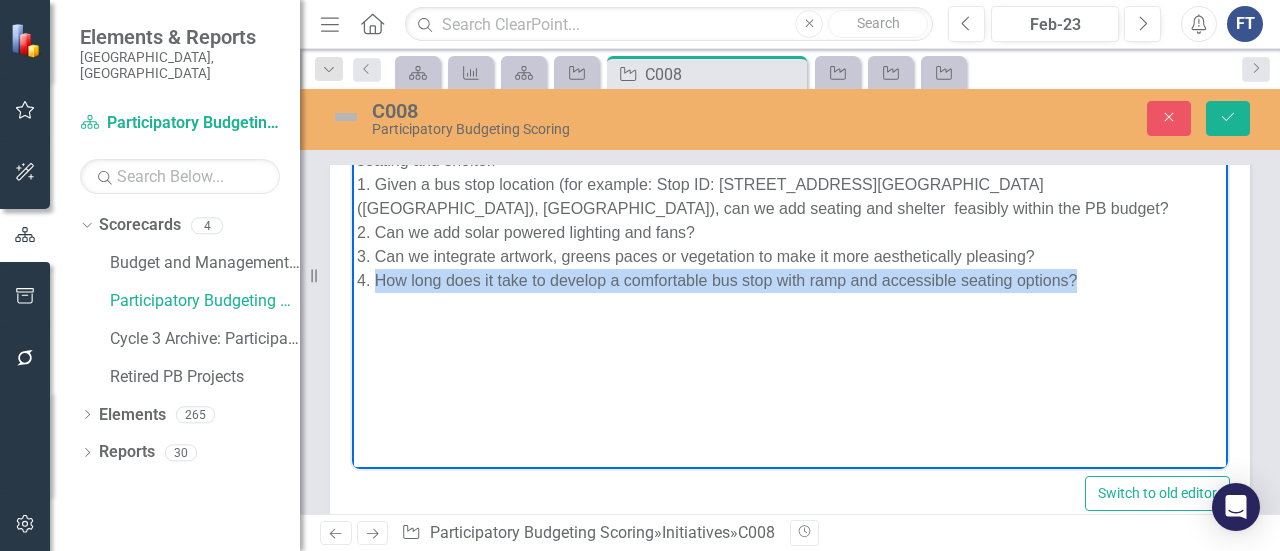 click on "The new scope of the project is broad, but will be narrowed down as we progress. To improve bus stops we plan to add seating and shelter. 1. Given a bus stop location (for example: Stop ID: [STREET_ADDRESS][GEOGRAPHIC_DATA] ([GEOGRAPHIC_DATA]), [GEOGRAPHIC_DATA]), can we add seating and shelter  feasibly within the PB budget? 2. Can we add solar powered lighting and fans? 3. Can we integrate artwork, greens paces or vegetation to make it more aesthetically pleasing? 4. How long does it take to develop a comfortable bus stop with ramp and accessible seating options?" at bounding box center (790, 208) 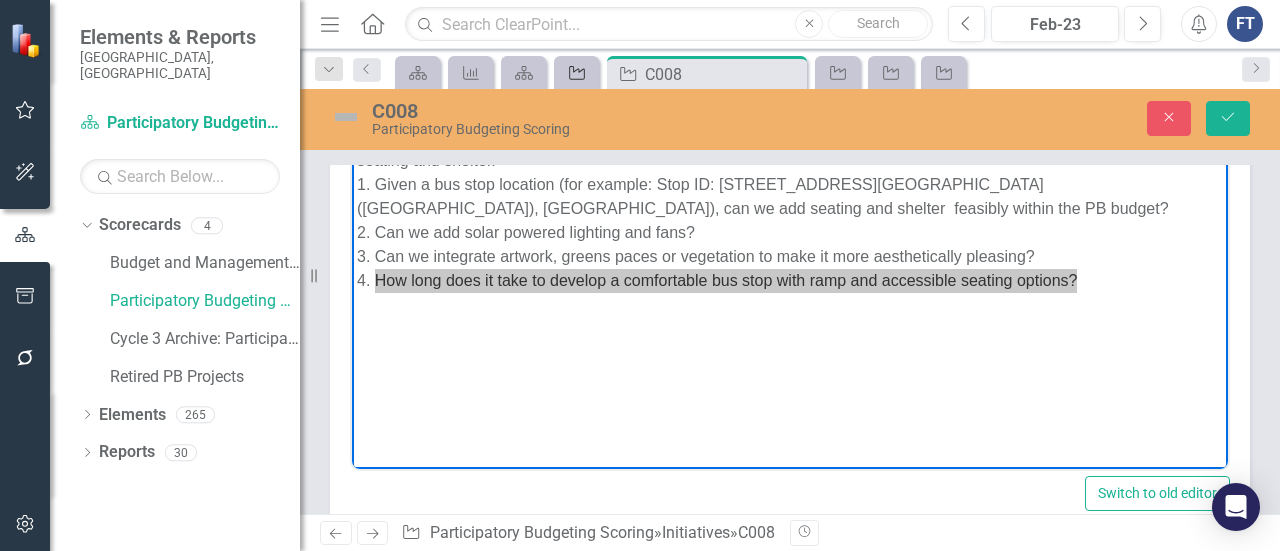 click on "Initiative" at bounding box center [576, 72] 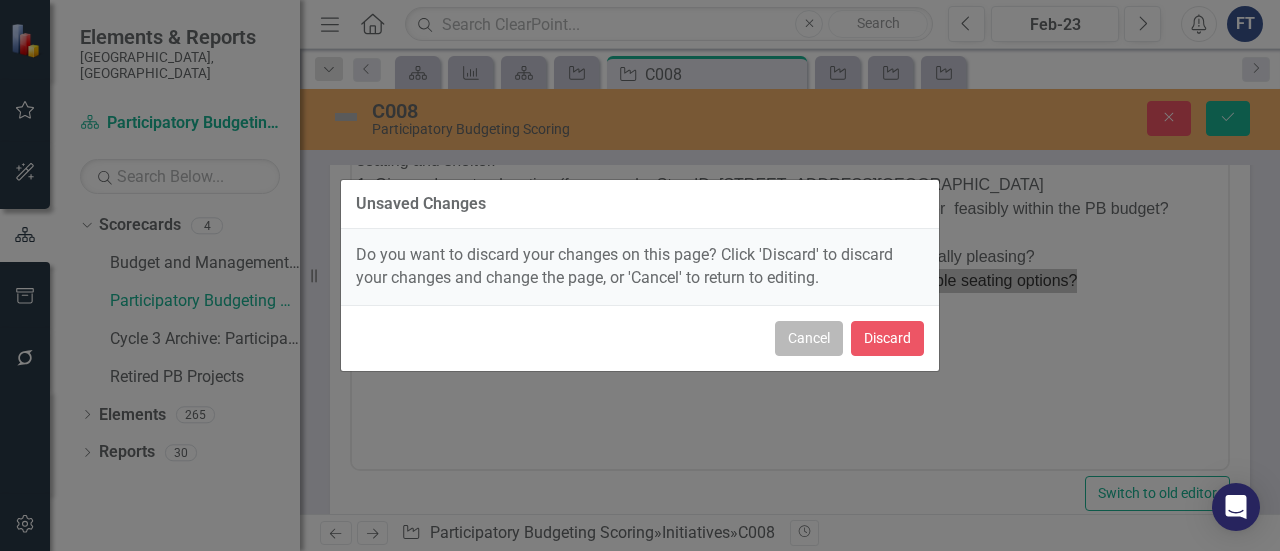 click on "Cancel" at bounding box center [809, 338] 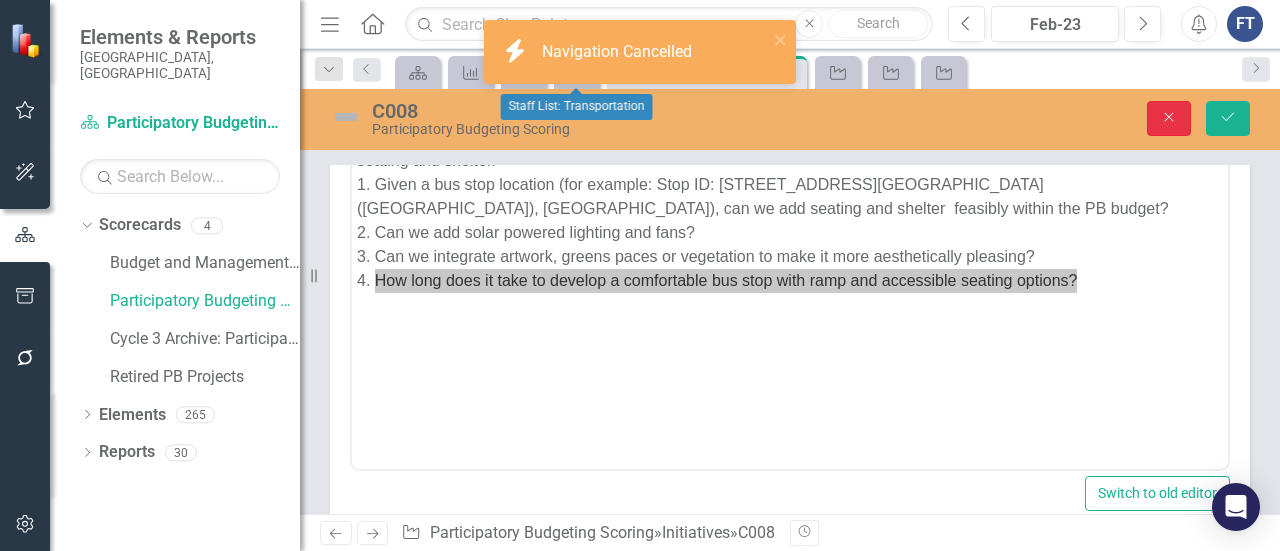 click on "Close" at bounding box center [1169, 118] 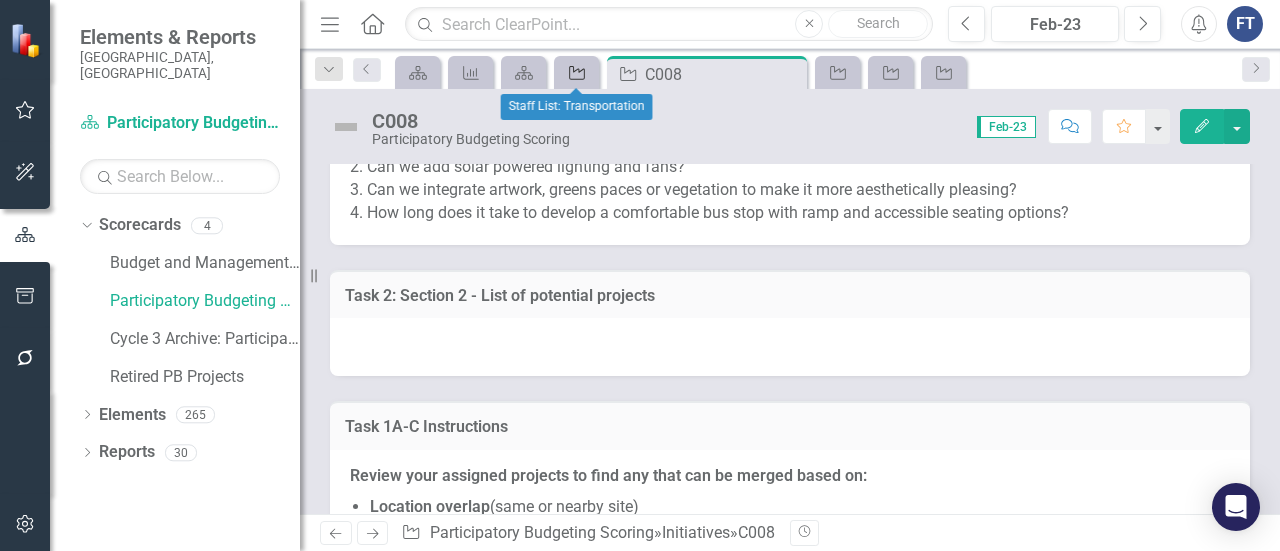 click on "Initiative" at bounding box center [573, 72] 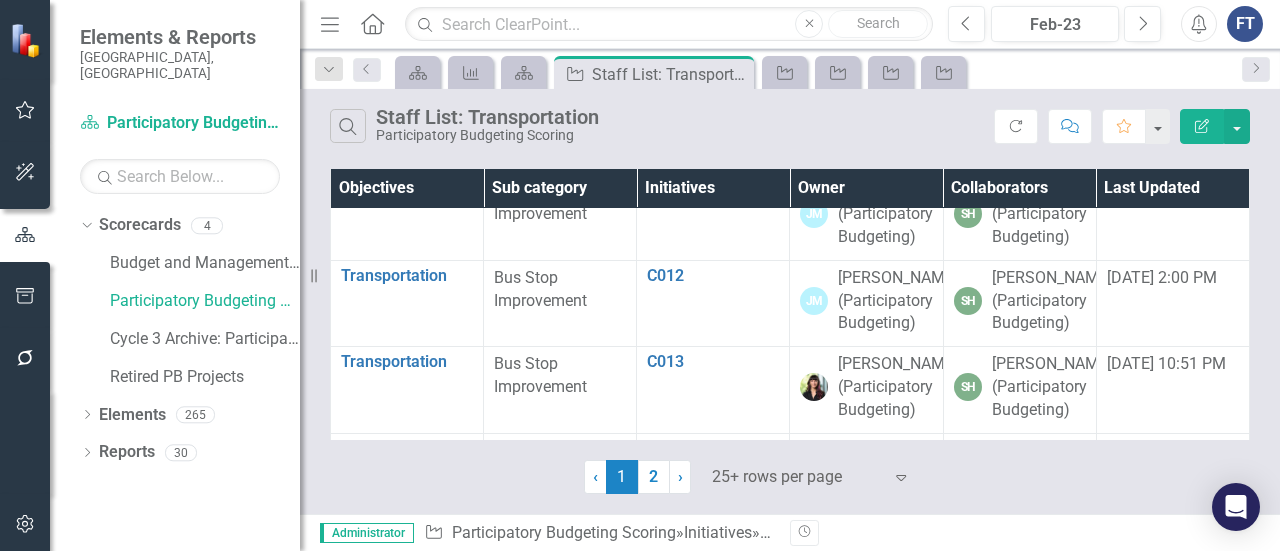 scroll, scrollTop: 1100, scrollLeft: 0, axis: vertical 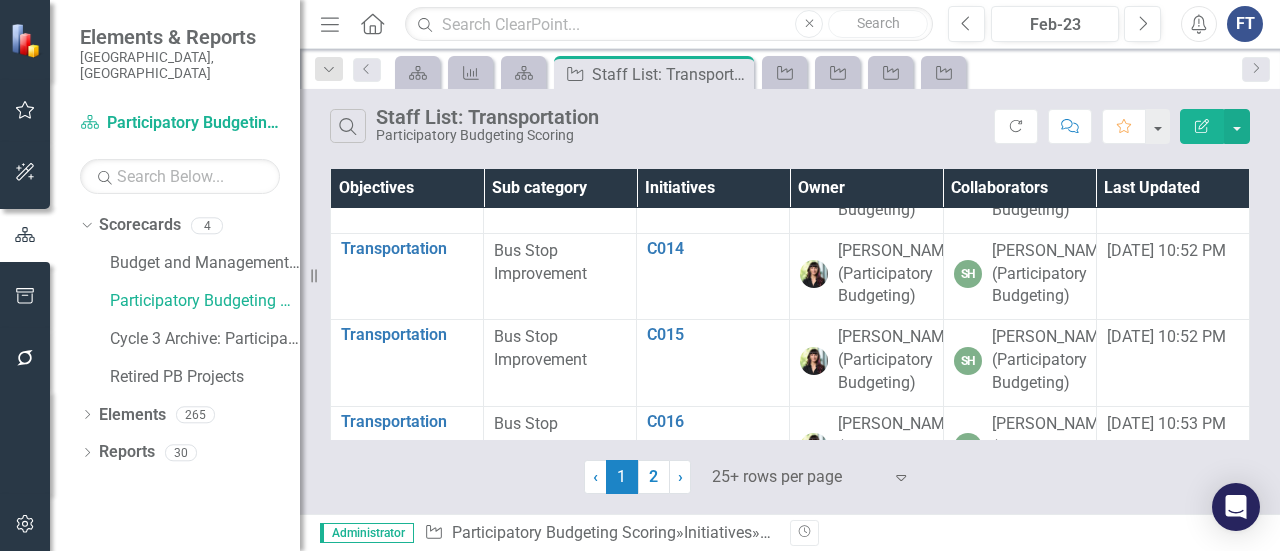 click on "C010" at bounding box center (713, -97) 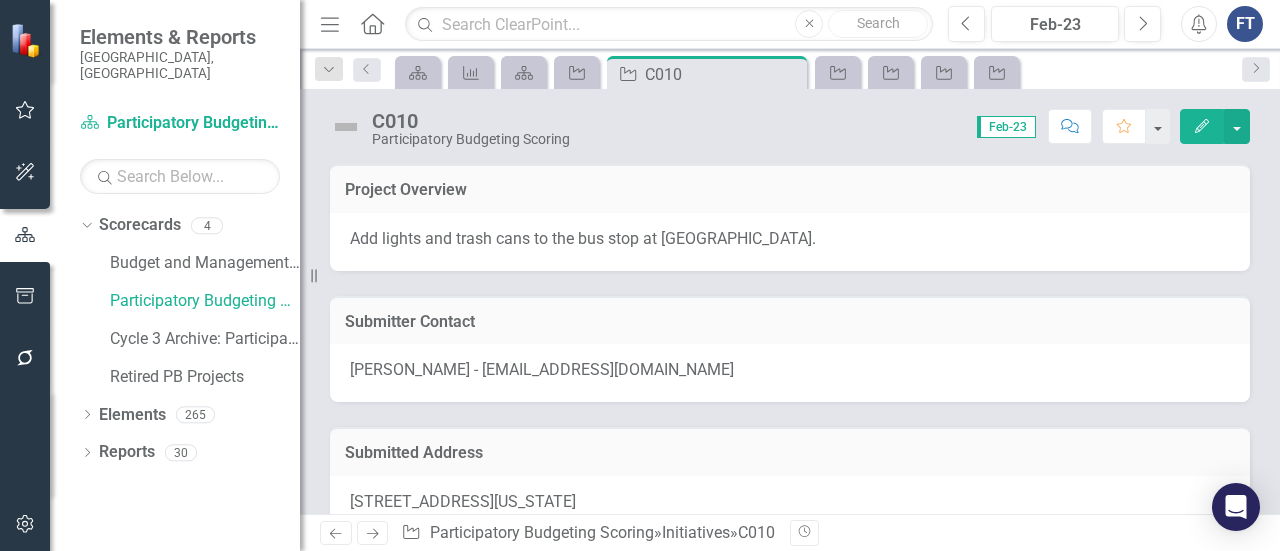 click on "Add lights and trash cans to the bus stop at [GEOGRAPHIC_DATA]." at bounding box center [583, 238] 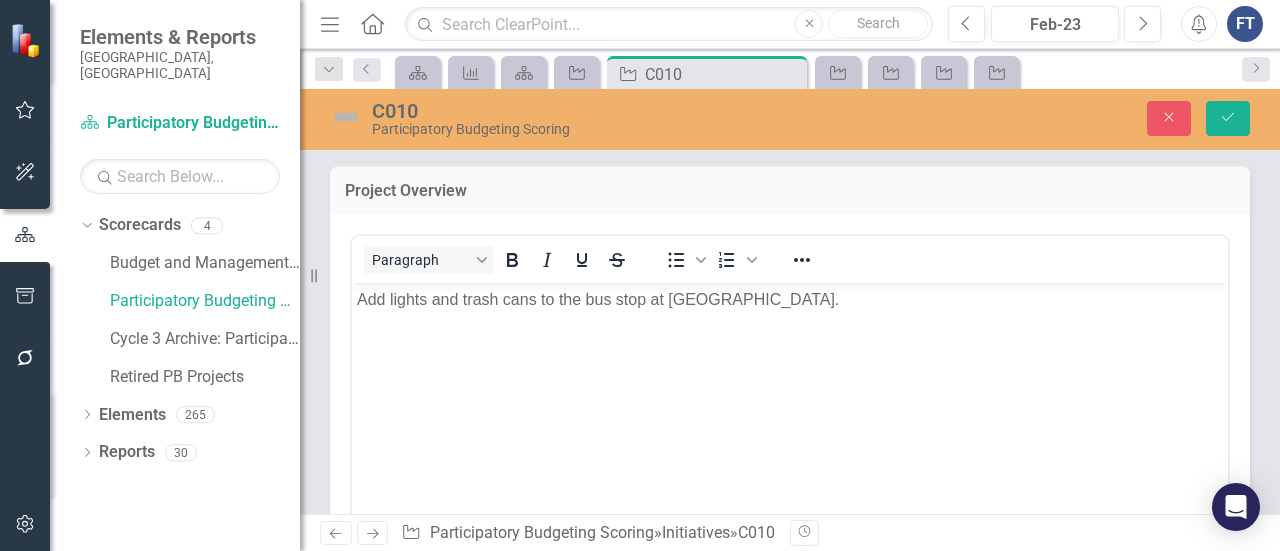 scroll, scrollTop: 0, scrollLeft: 0, axis: both 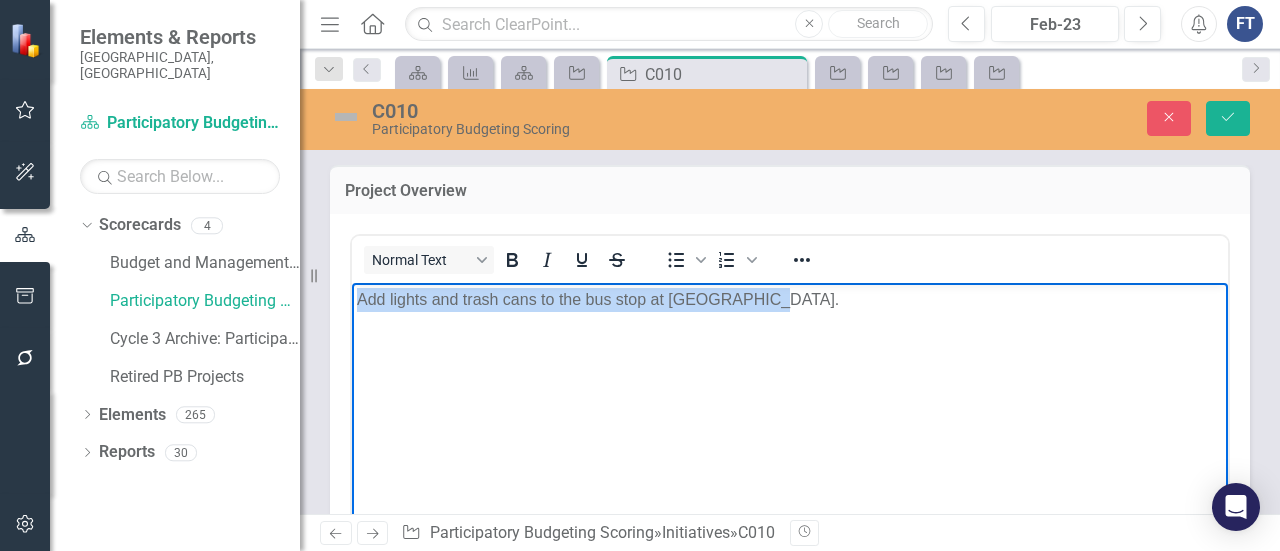 drag, startPoint x: 774, startPoint y: 300, endPoint x: 352, endPoint y: 273, distance: 422.86285 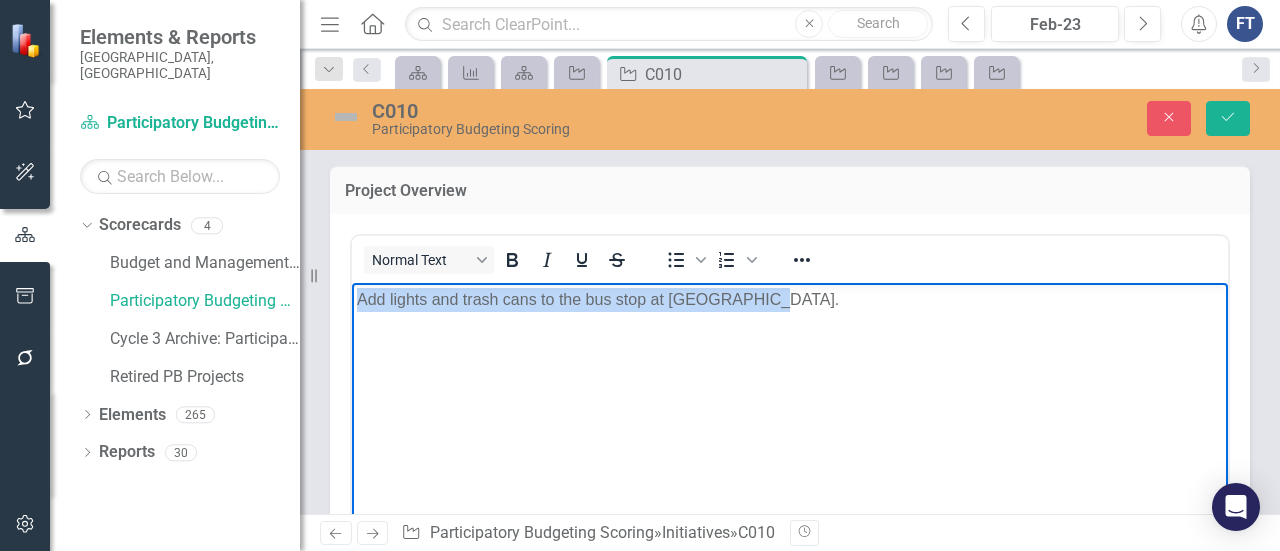 click on "Add lights and trash cans to the bus stop at [GEOGRAPHIC_DATA]." at bounding box center [790, 432] 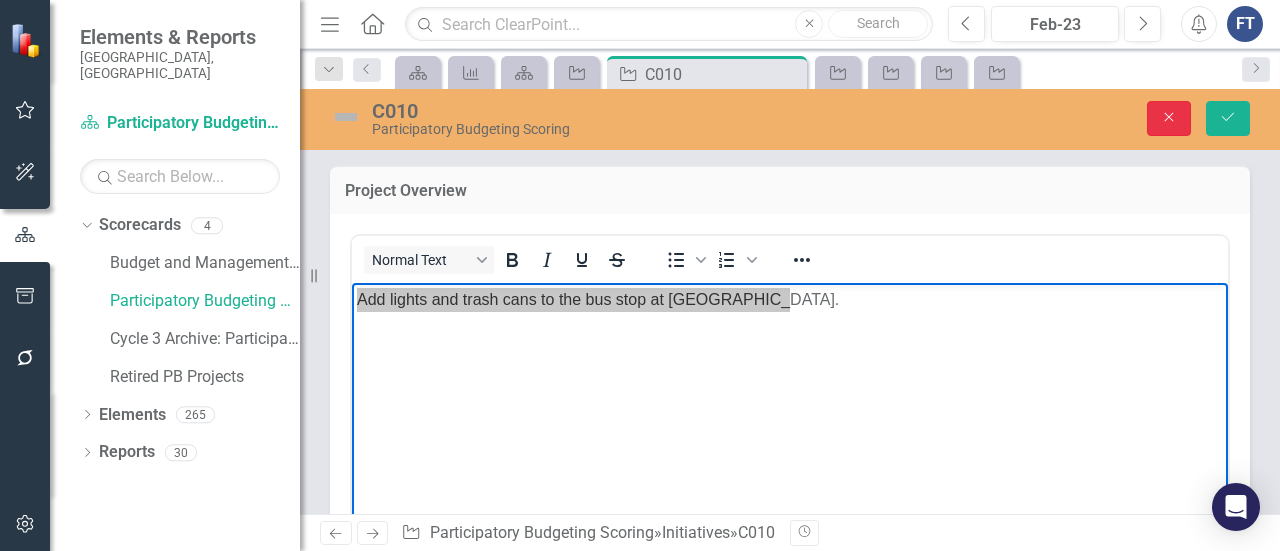 drag, startPoint x: 1184, startPoint y: 121, endPoint x: 1139, endPoint y: 152, distance: 54.644306 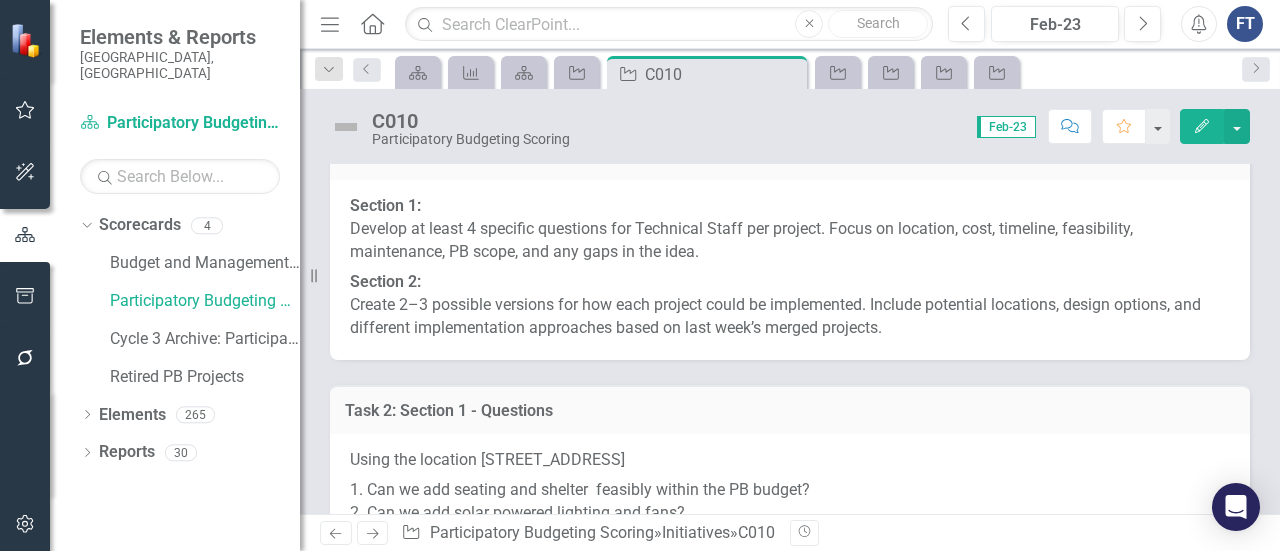 scroll, scrollTop: 1000, scrollLeft: 0, axis: vertical 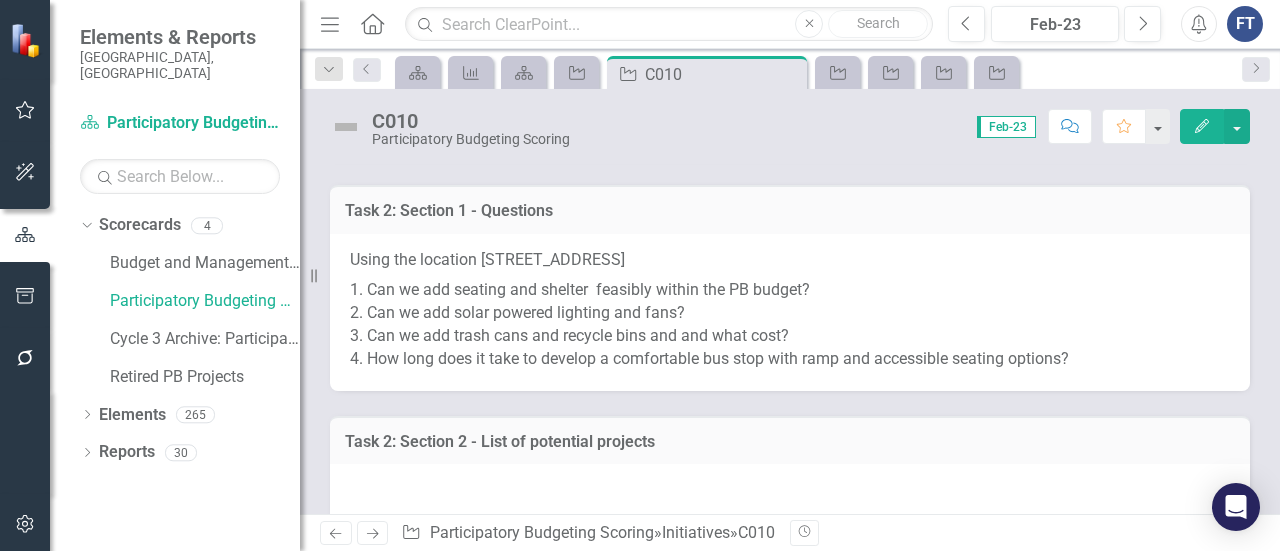 click on "Using the location [STREET_ADDRESS]. Can we add seating and shelter  feasibly within the PB budget? 2. Can we add solar powered lighting and fans? 3. Can we add trash cans and recycle bins and and what cost? 4. How long does it take to develop a comfortable bus stop with ramp and accessible seating options?" at bounding box center (790, 312) 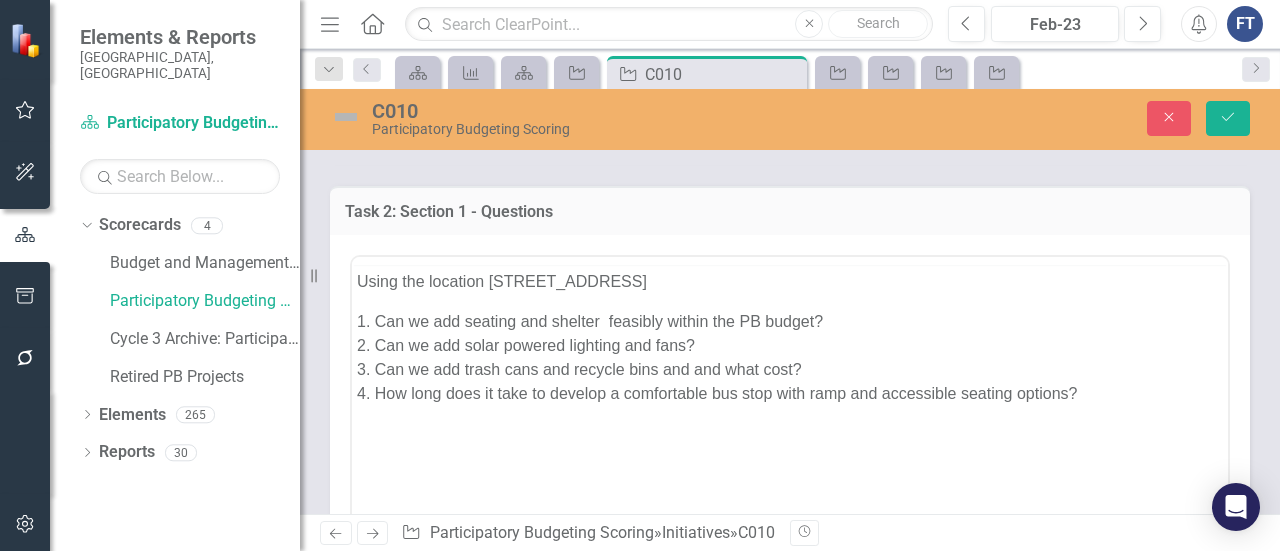 scroll, scrollTop: 0, scrollLeft: 0, axis: both 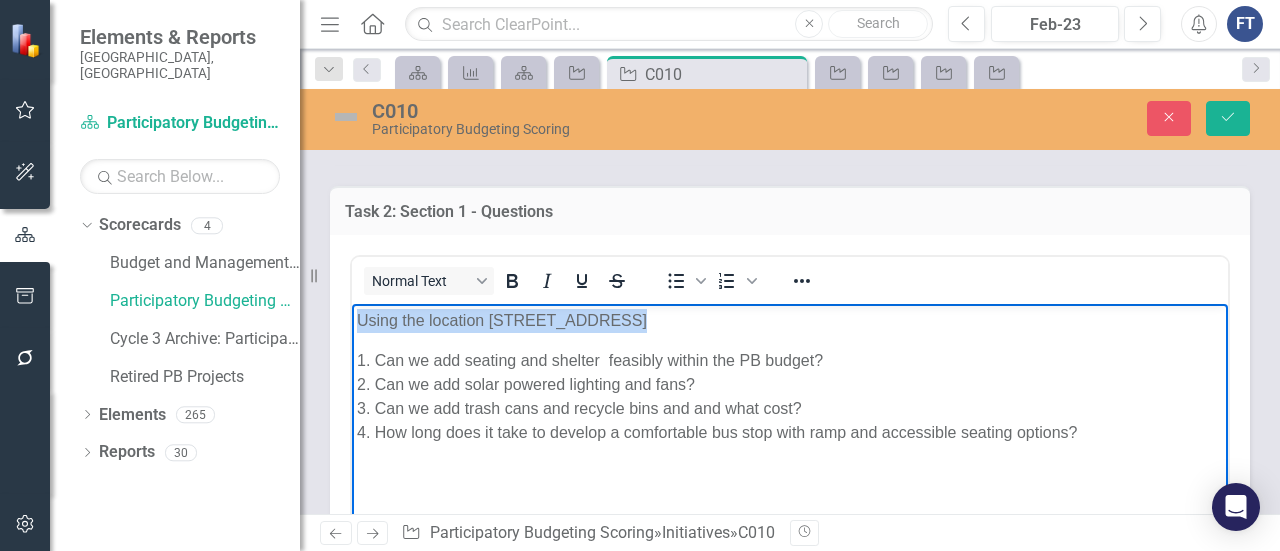 drag, startPoint x: 358, startPoint y: 320, endPoint x: 614, endPoint y: 323, distance: 256.01758 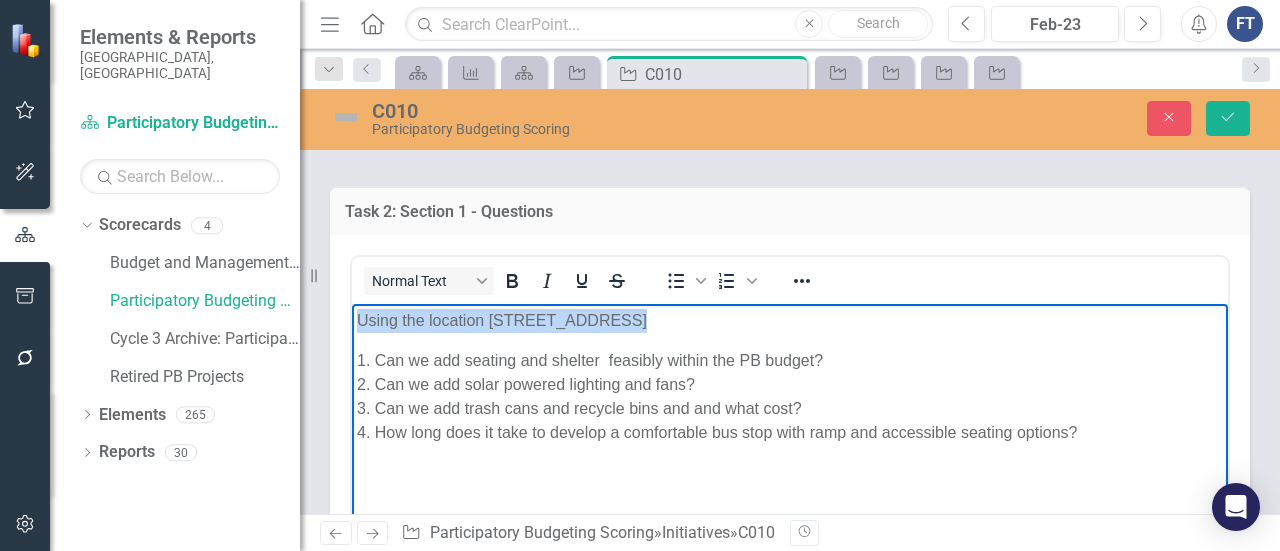 click on "Using the location [STREET_ADDRESS]" at bounding box center (790, 320) 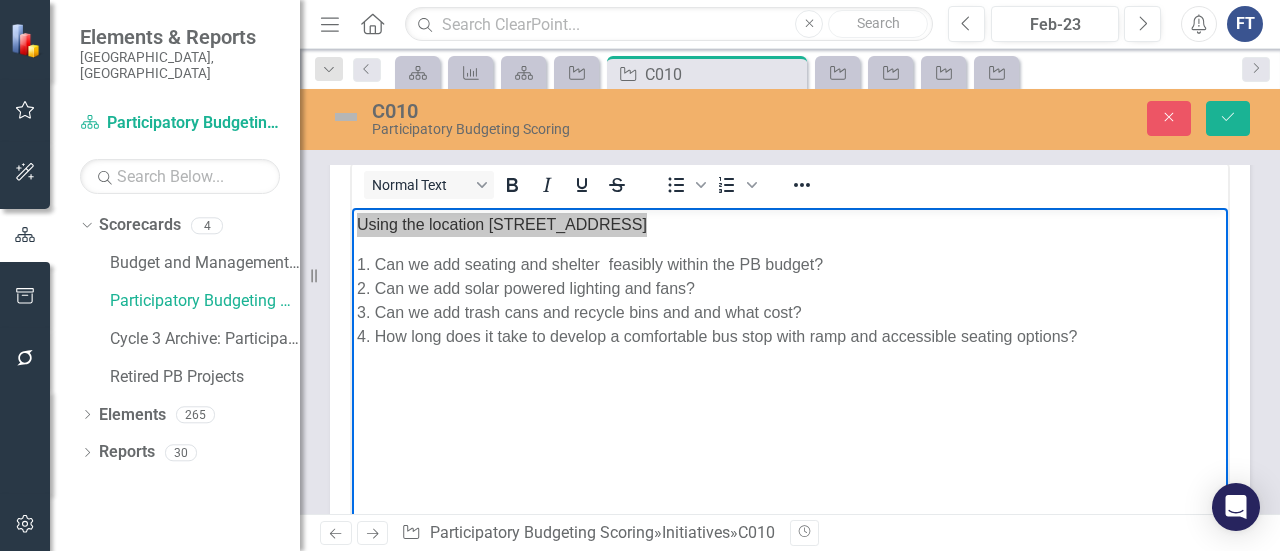 scroll, scrollTop: 1000, scrollLeft: 0, axis: vertical 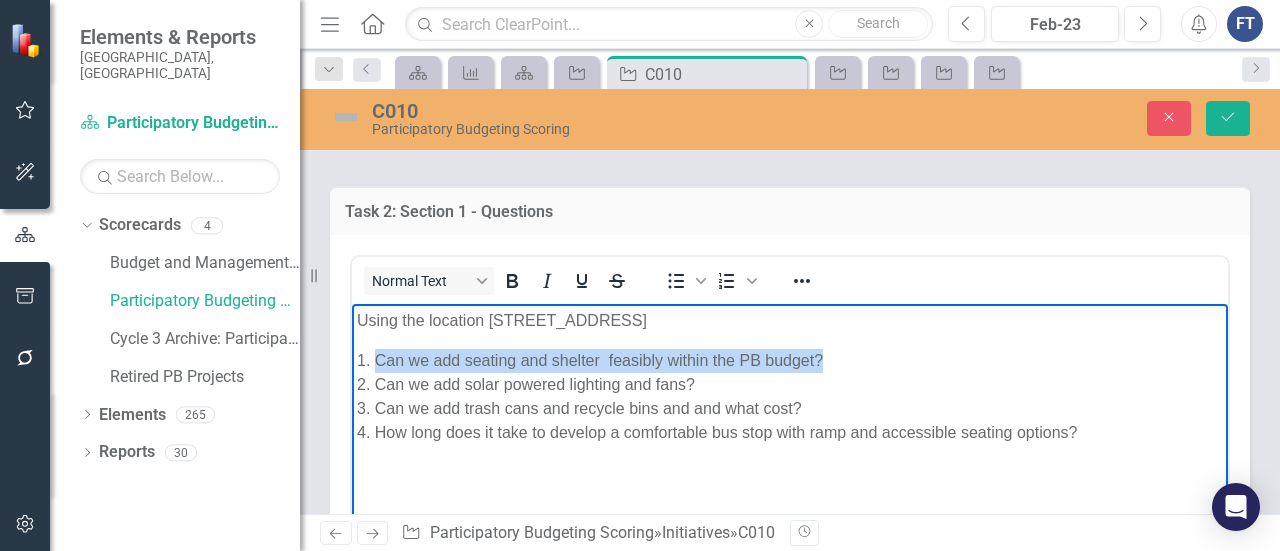 drag, startPoint x: 379, startPoint y: 360, endPoint x: 823, endPoint y: 355, distance: 444.02814 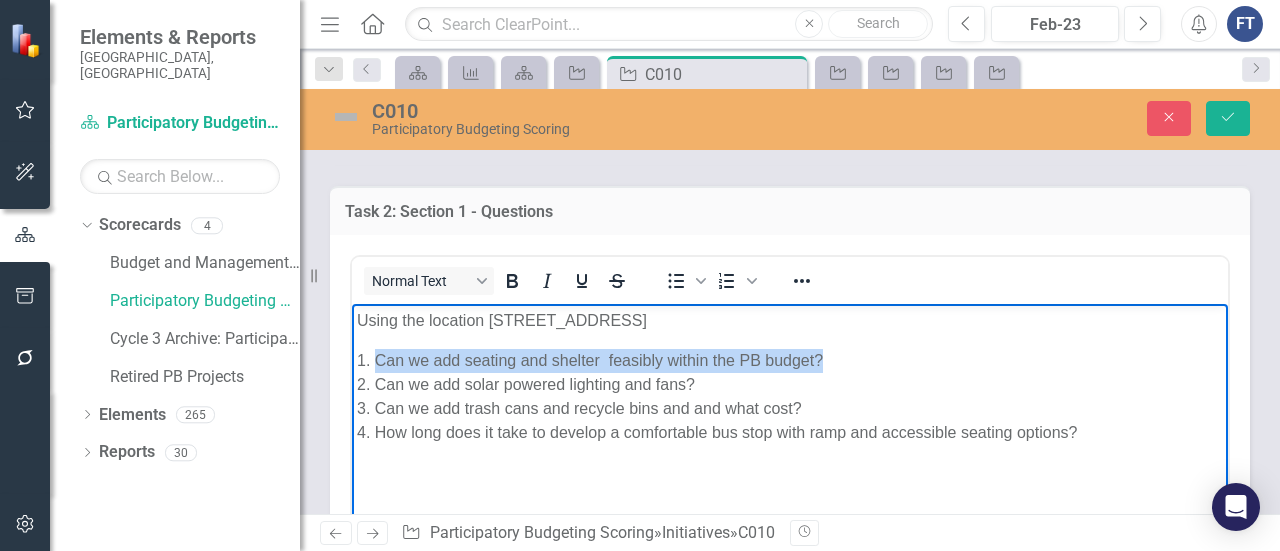 click on "1. Can we add seating and shelter  feasibly within the PB budget? 2. Can we add solar powered lighting and fans? 3. Can we add trash cans and recycle bins and and what cost? 4. How long does it take to develop a comfortable bus stop with ramp and accessible seating options?" at bounding box center (790, 396) 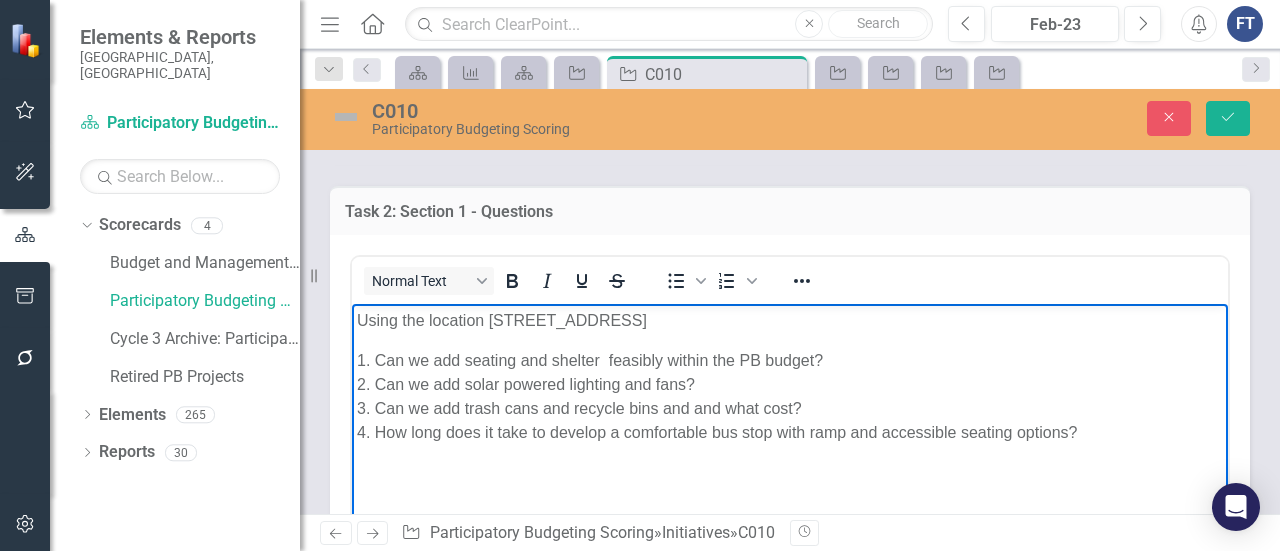 click on "1. Can we add seating and shelter  feasibly within the PB budget? 2. Can we add solar powered lighting and fans? 3. Can we add trash cans and recycle bins and and what cost? 4. How long does it take to develop a comfortable bus stop with ramp and accessible seating options?" at bounding box center [790, 396] 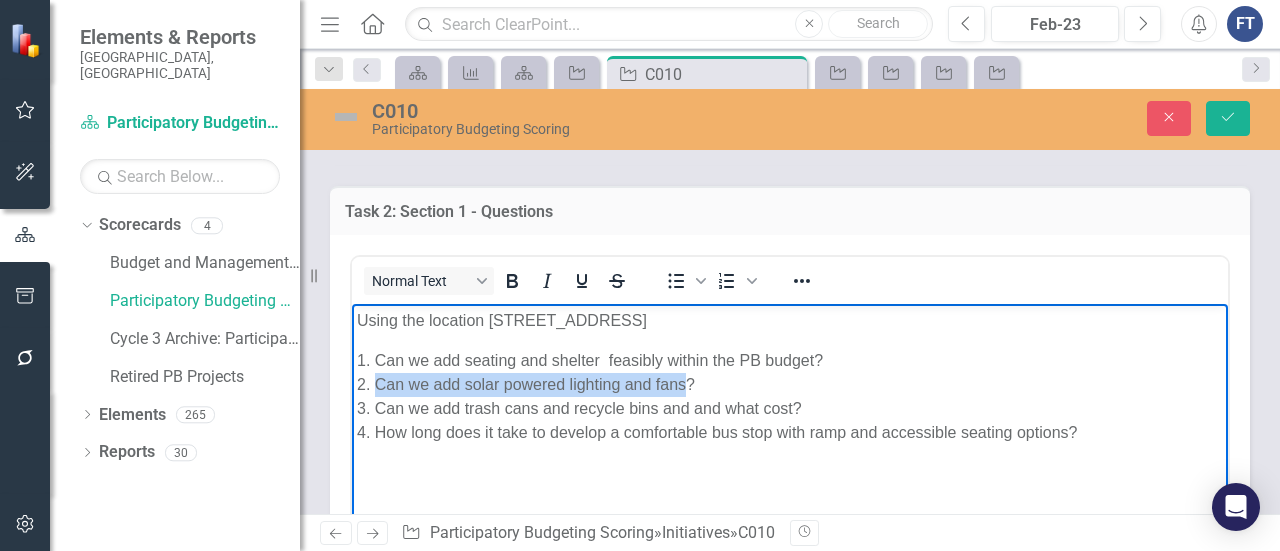 drag, startPoint x: 377, startPoint y: 385, endPoint x: 686, endPoint y: 374, distance: 309.19574 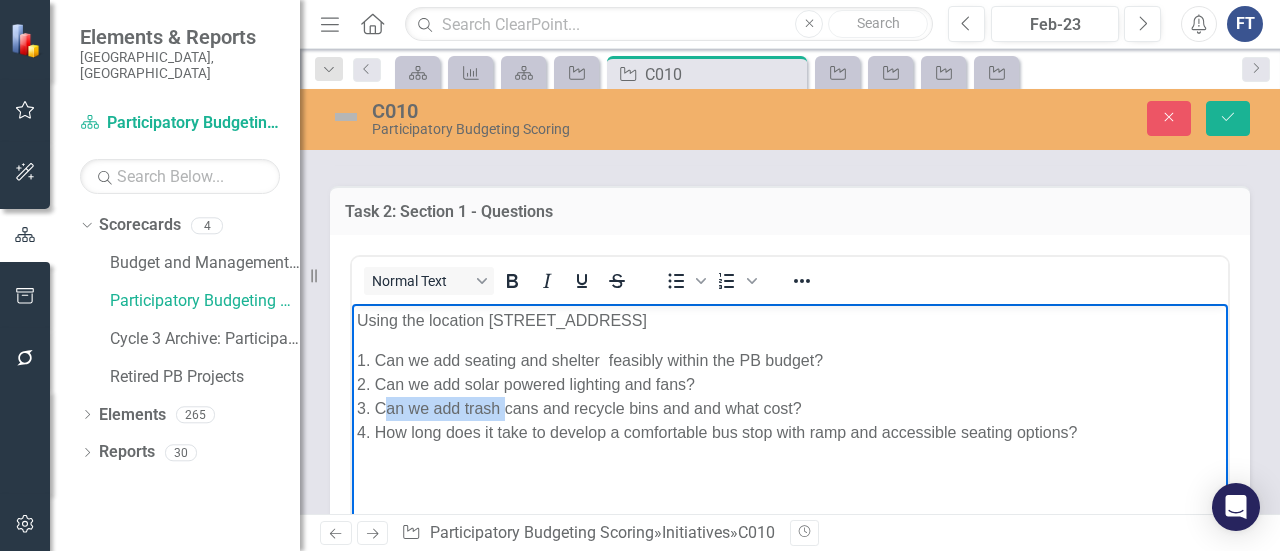 drag, startPoint x: 380, startPoint y: 410, endPoint x: 504, endPoint y: 401, distance: 124.32619 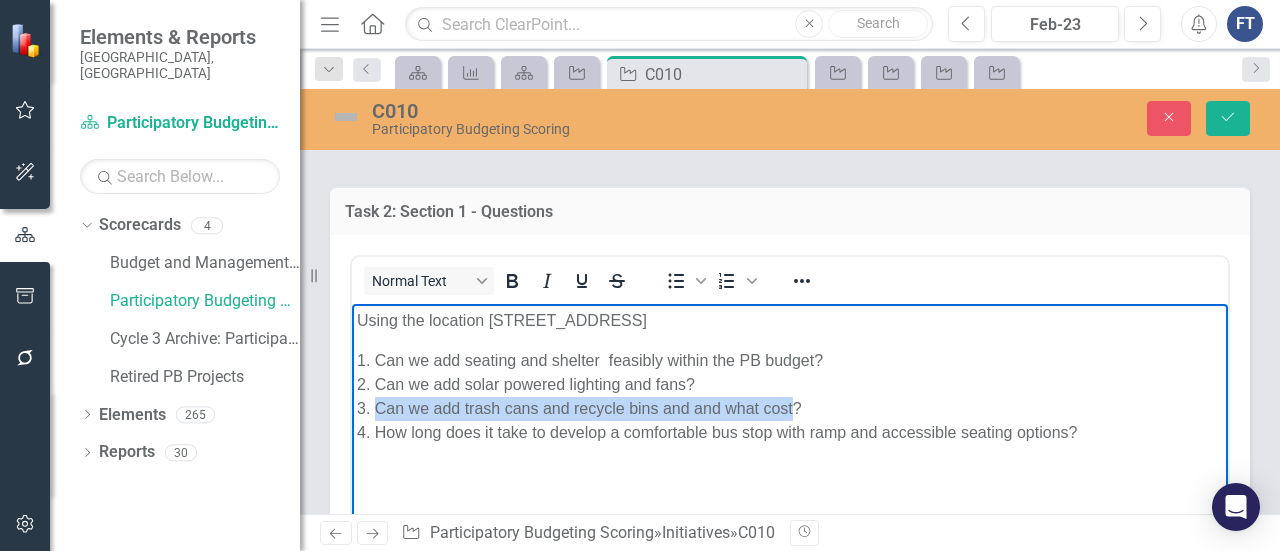 drag, startPoint x: 377, startPoint y: 405, endPoint x: 791, endPoint y: 399, distance: 414.0435 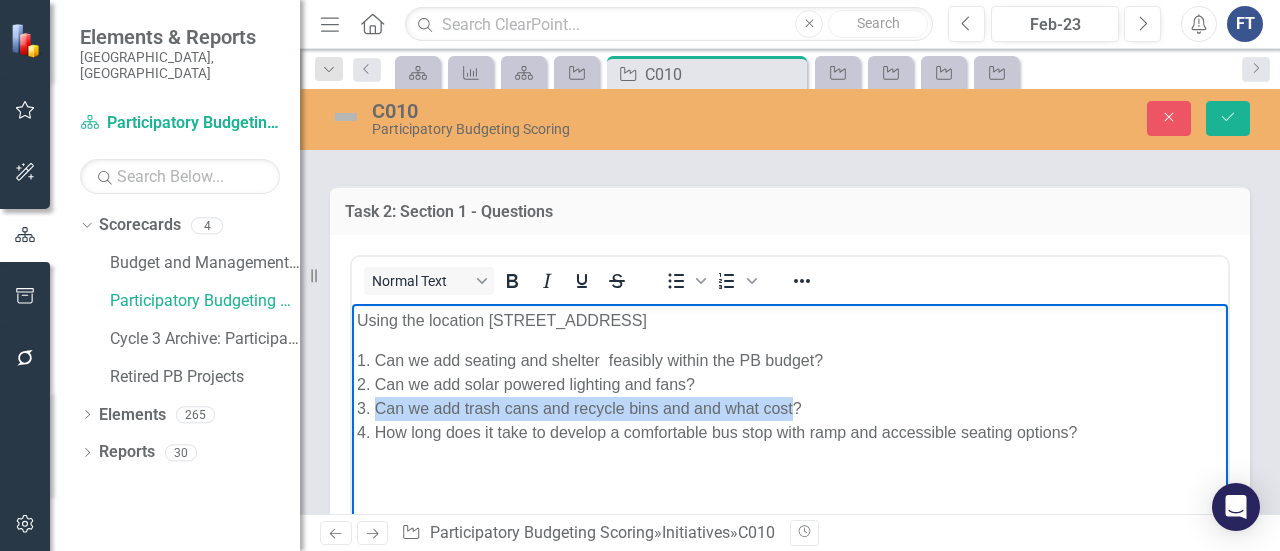 click on "1. Can we add seating and shelter  feasibly within the PB budget? 2. Can we add solar powered lighting and fans? 3. Can we add trash cans and recycle bins and and what cost? 4. How long does it take to develop a comfortable bus stop with ramp and accessible seating options?" at bounding box center (790, 396) 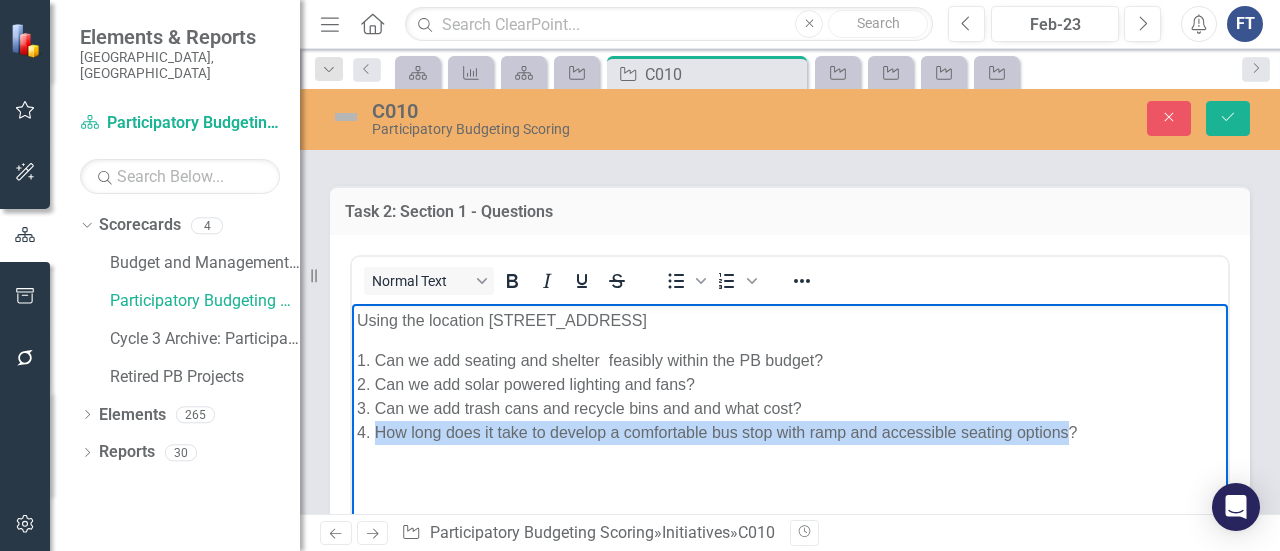 drag, startPoint x: 374, startPoint y: 436, endPoint x: 1065, endPoint y: 428, distance: 691.0463 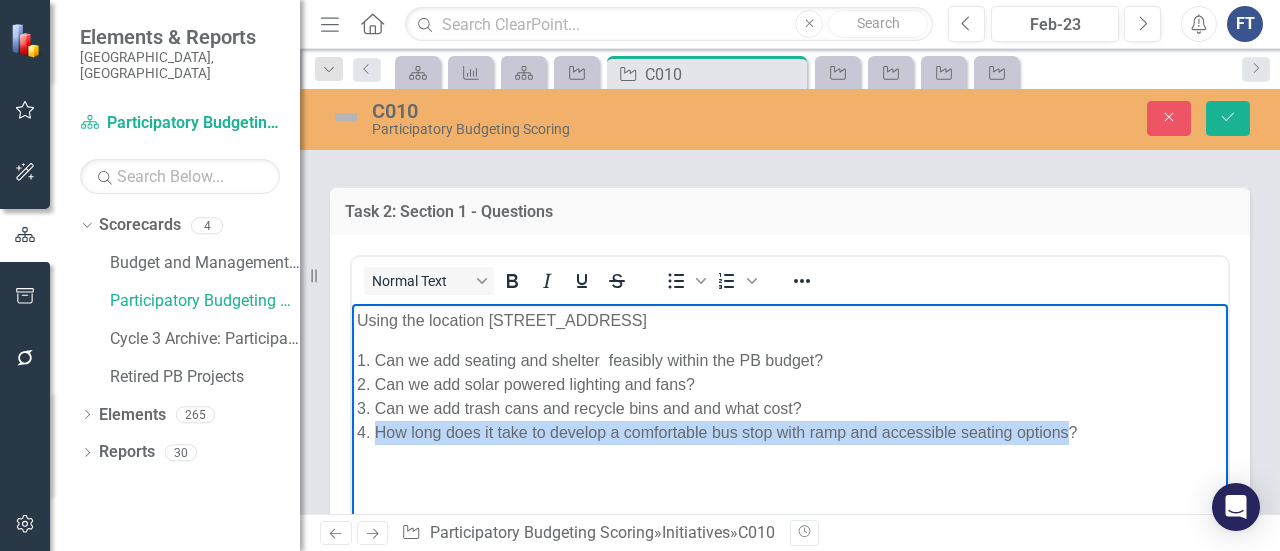 click on "1. Can we add seating and shelter  feasibly within the PB budget? 2. Can we add solar powered lighting and fans? 3. Can we add trash cans and recycle bins and and what cost? 4. How long does it take to develop a comfortable bus stop with ramp and accessible seating options?" at bounding box center [790, 396] 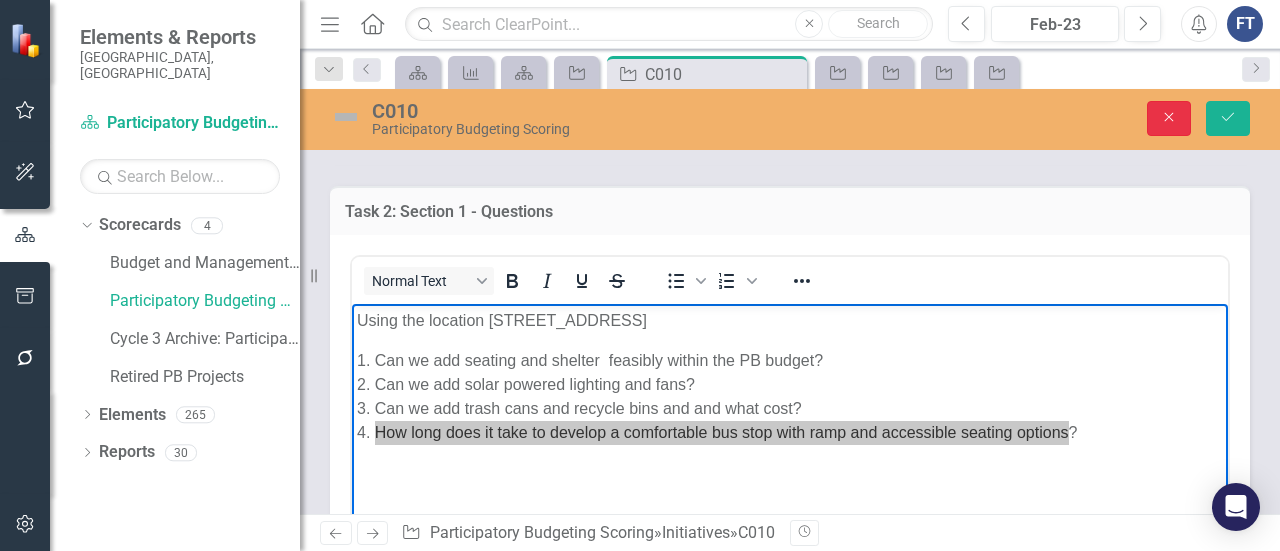 click on "Close" 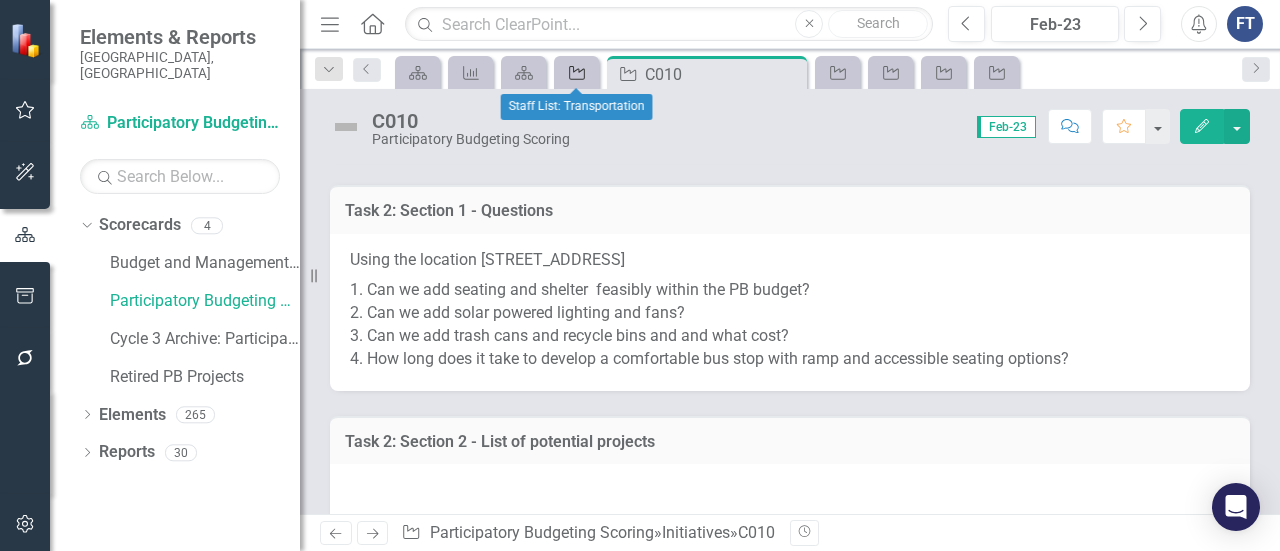 click on "Initiative" 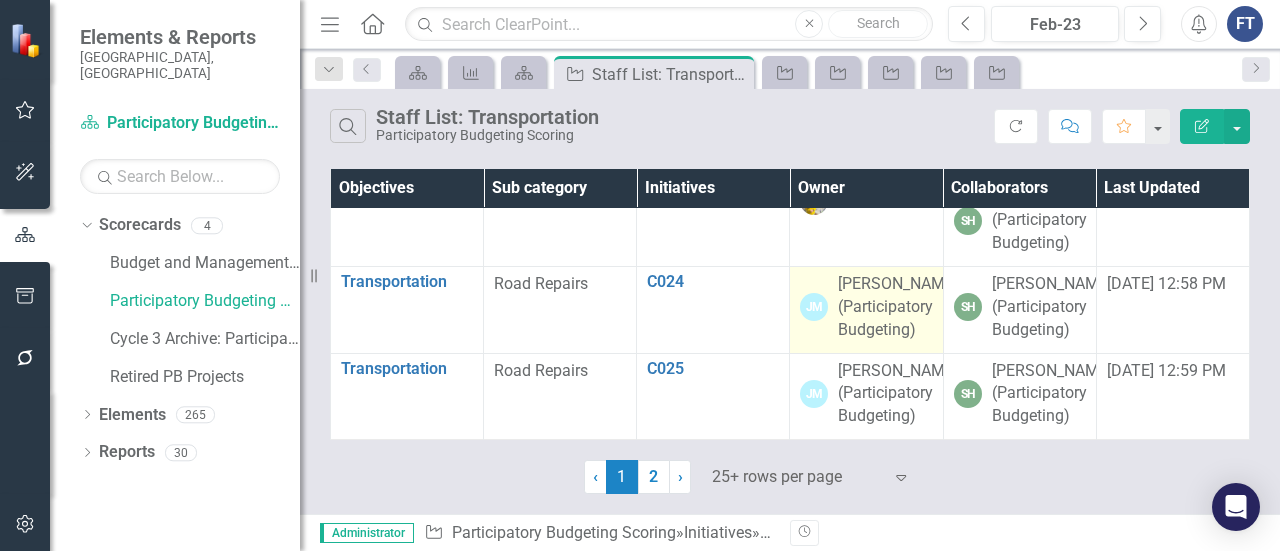 scroll, scrollTop: 3066, scrollLeft: 0, axis: vertical 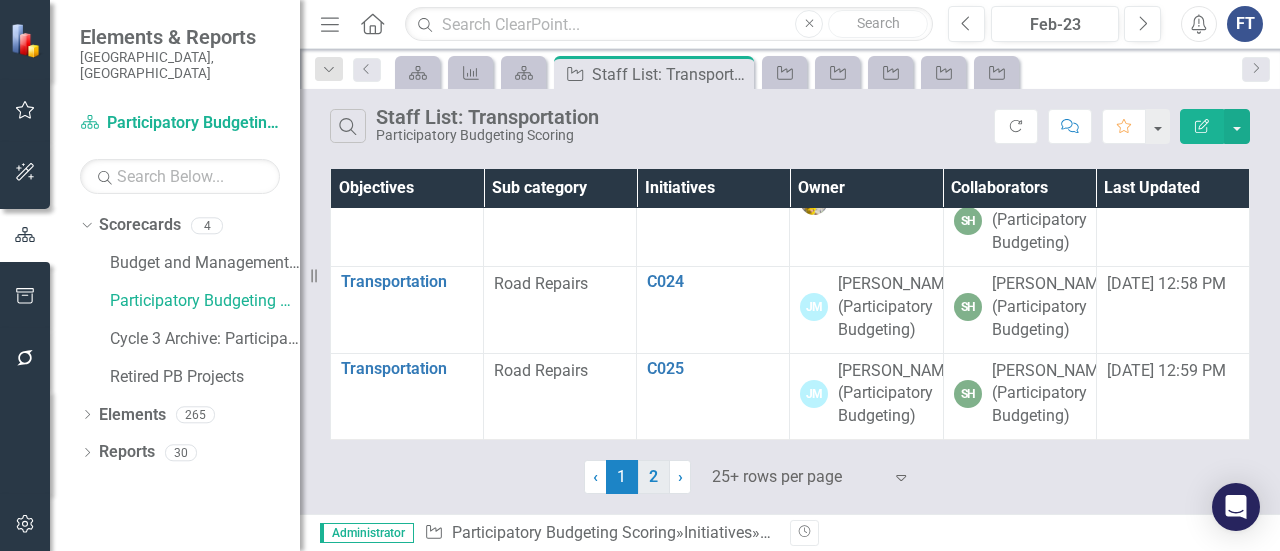 click on "2" at bounding box center (654, 477) 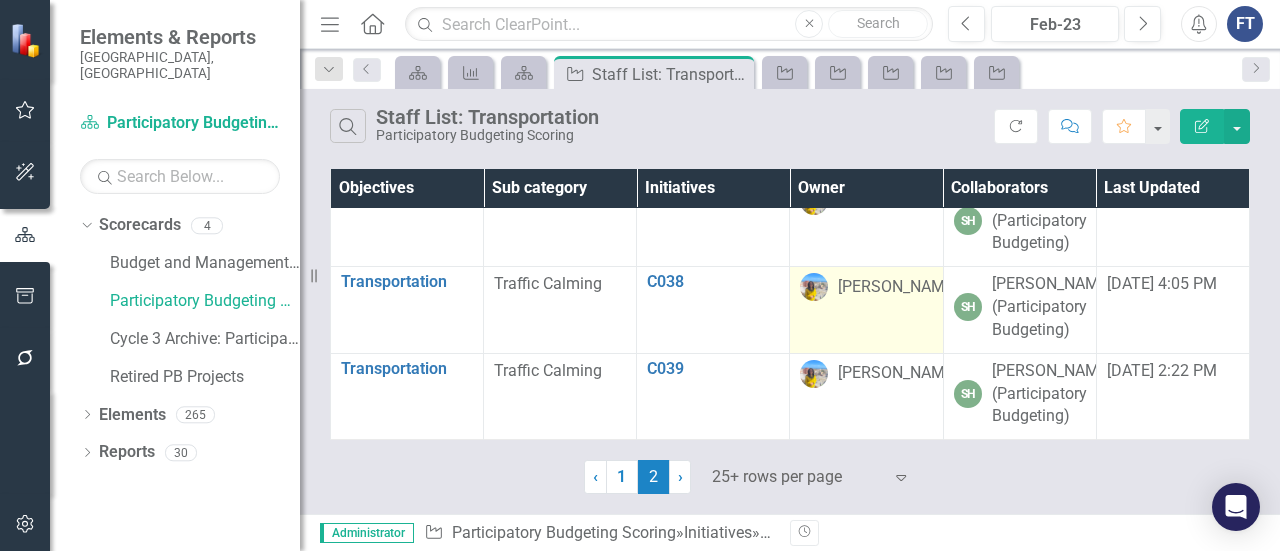 scroll, scrollTop: 1615, scrollLeft: 0, axis: vertical 